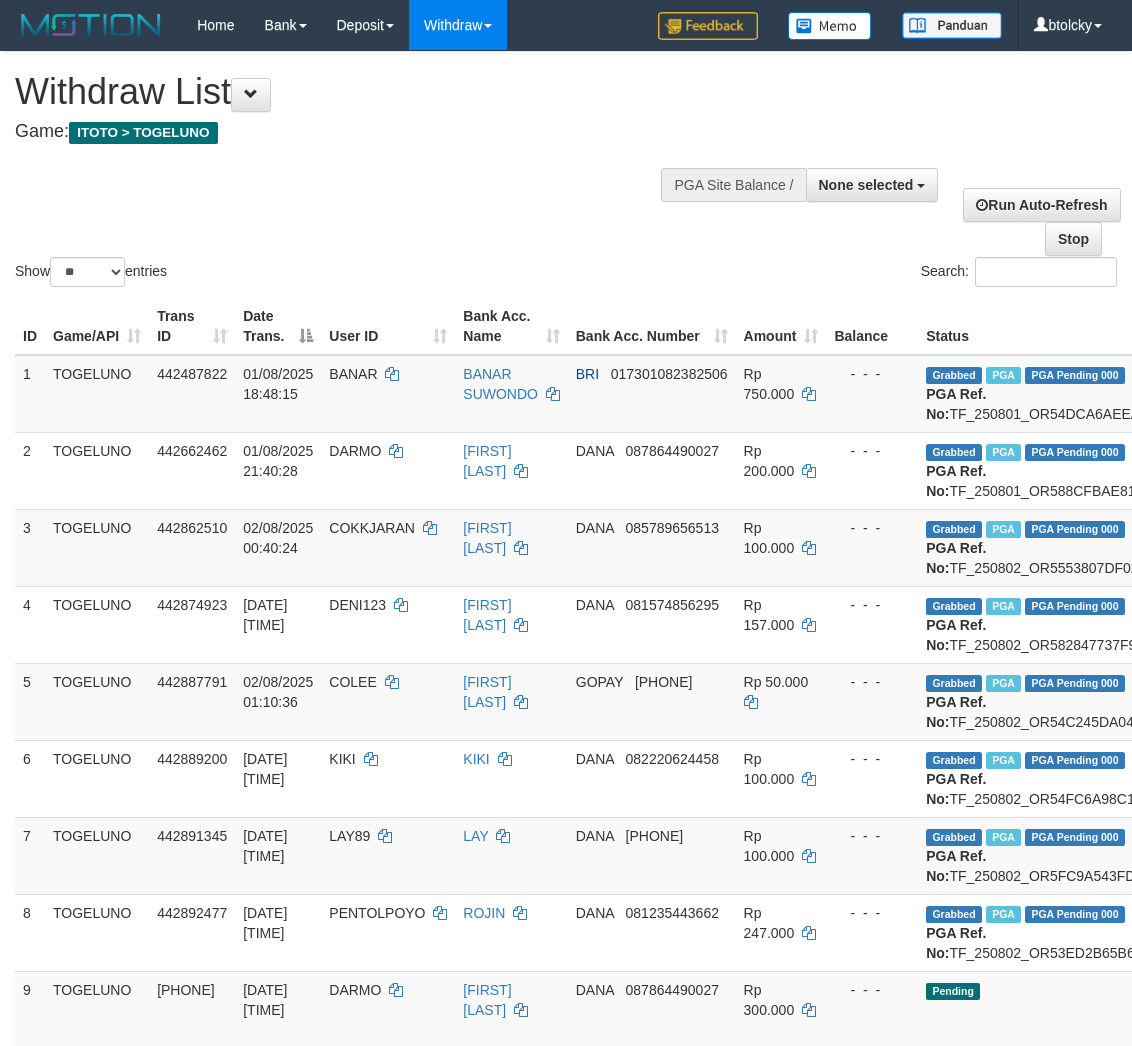 select 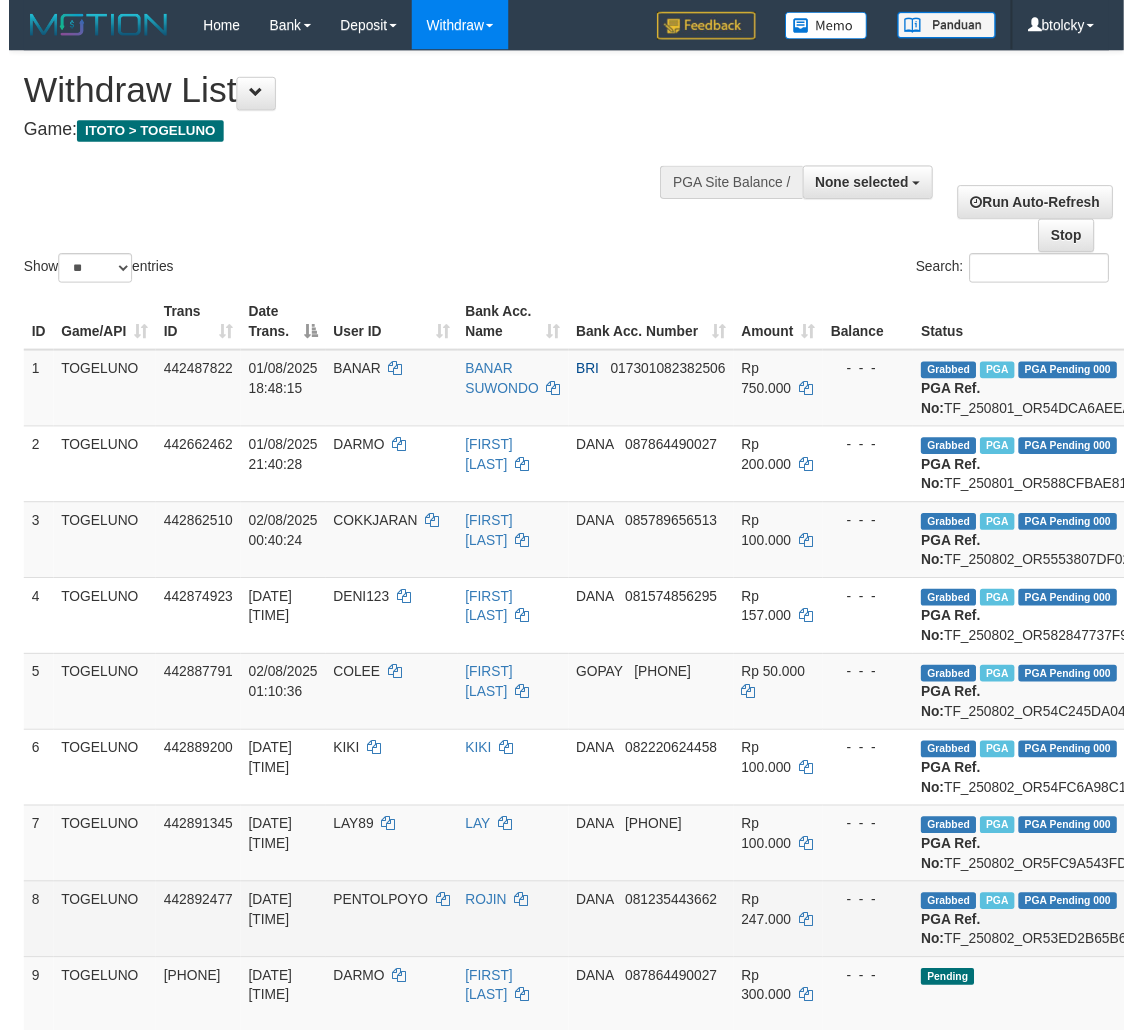 scroll, scrollTop: 555, scrollLeft: 263, axis: both 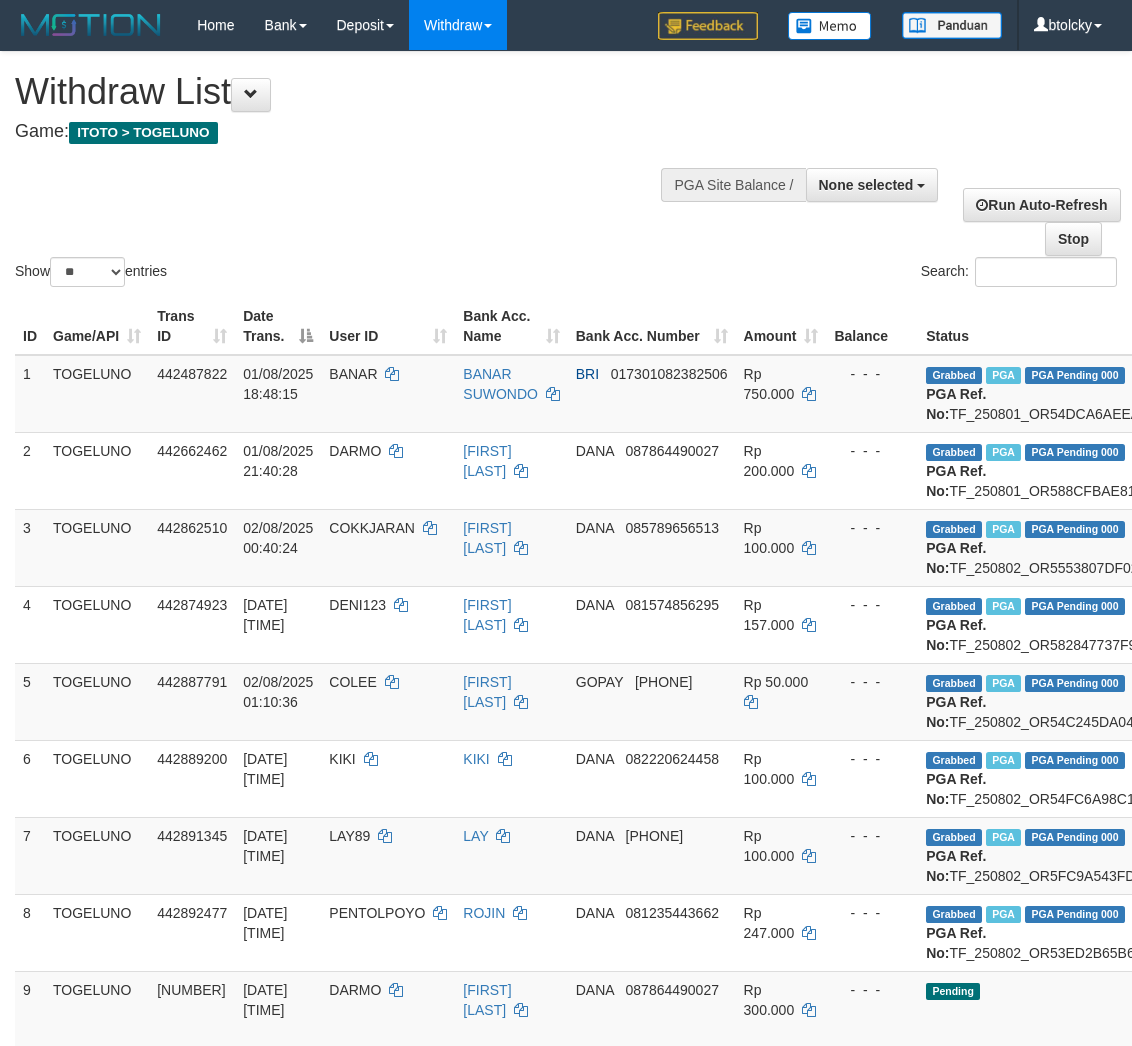 select 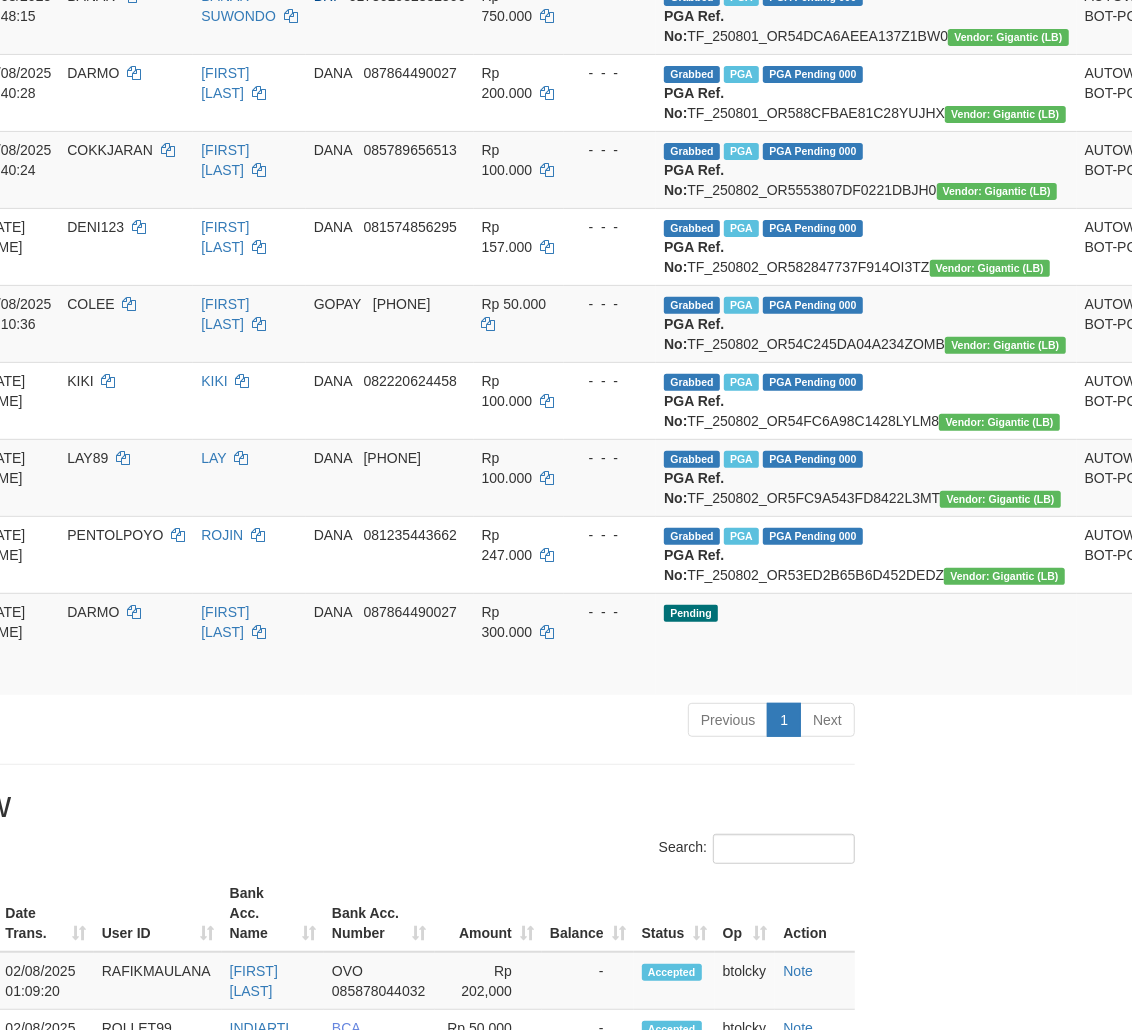 scroll, scrollTop: 333, scrollLeft: 262, axis: both 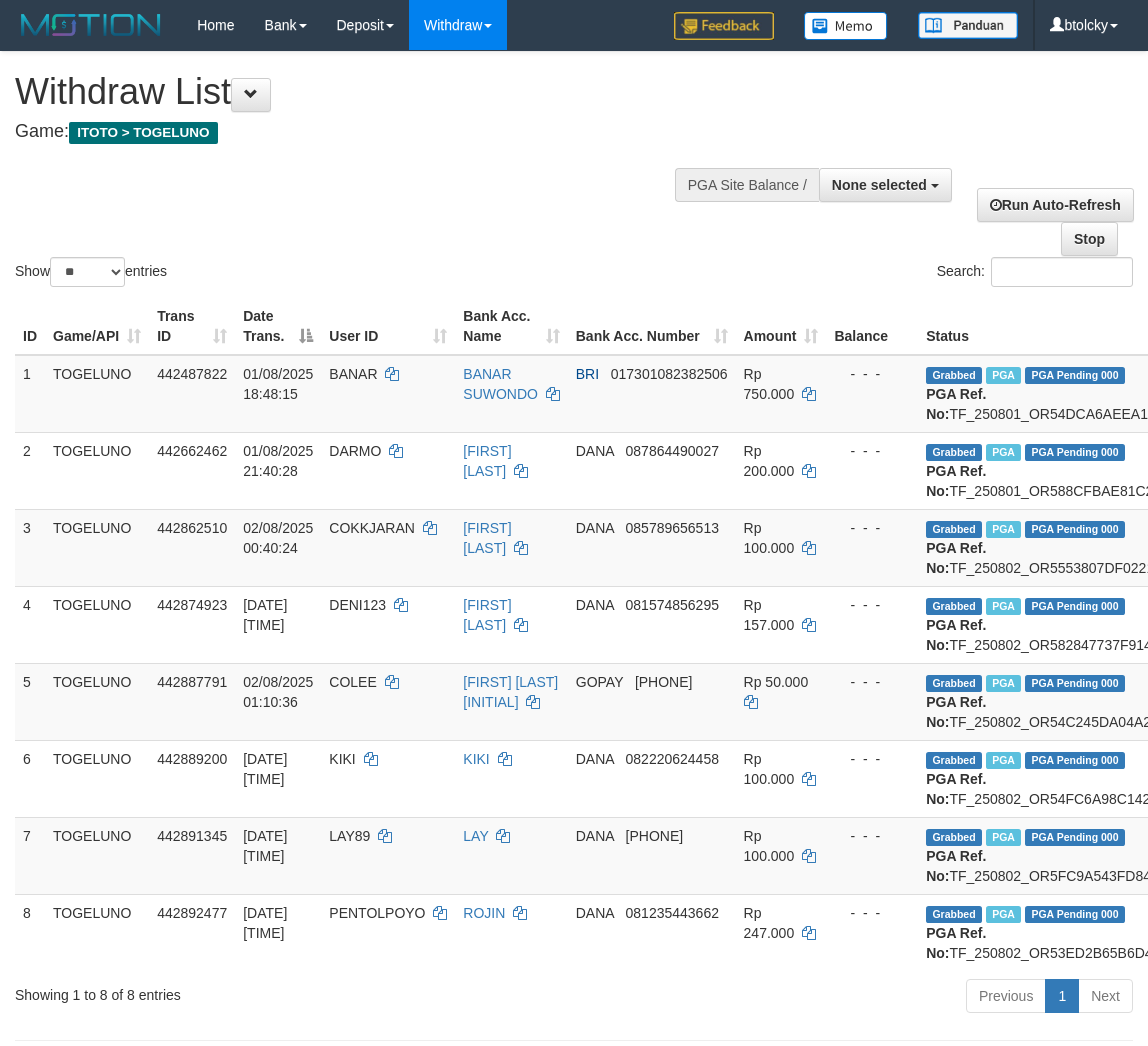select 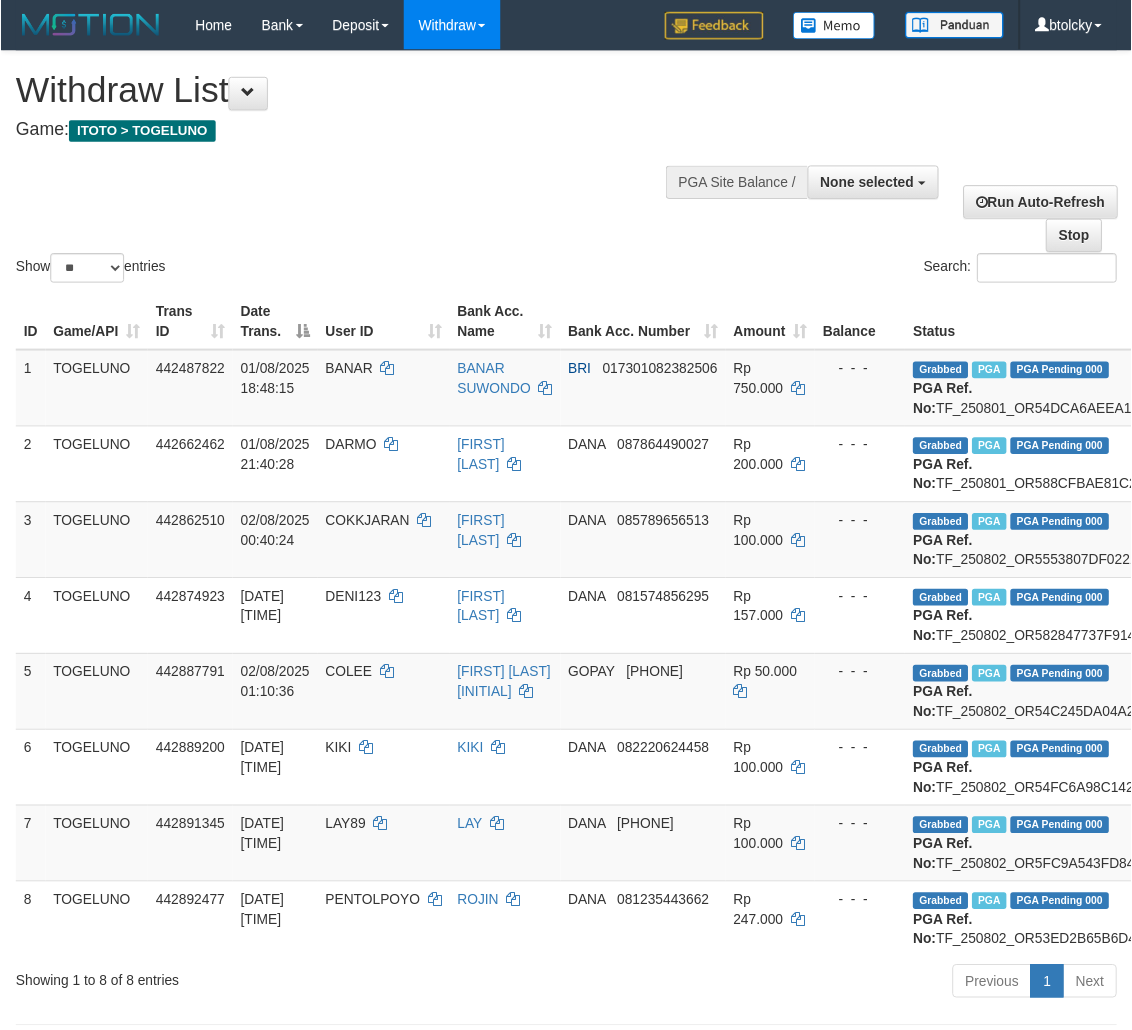scroll, scrollTop: 323, scrollLeft: 253, axis: both 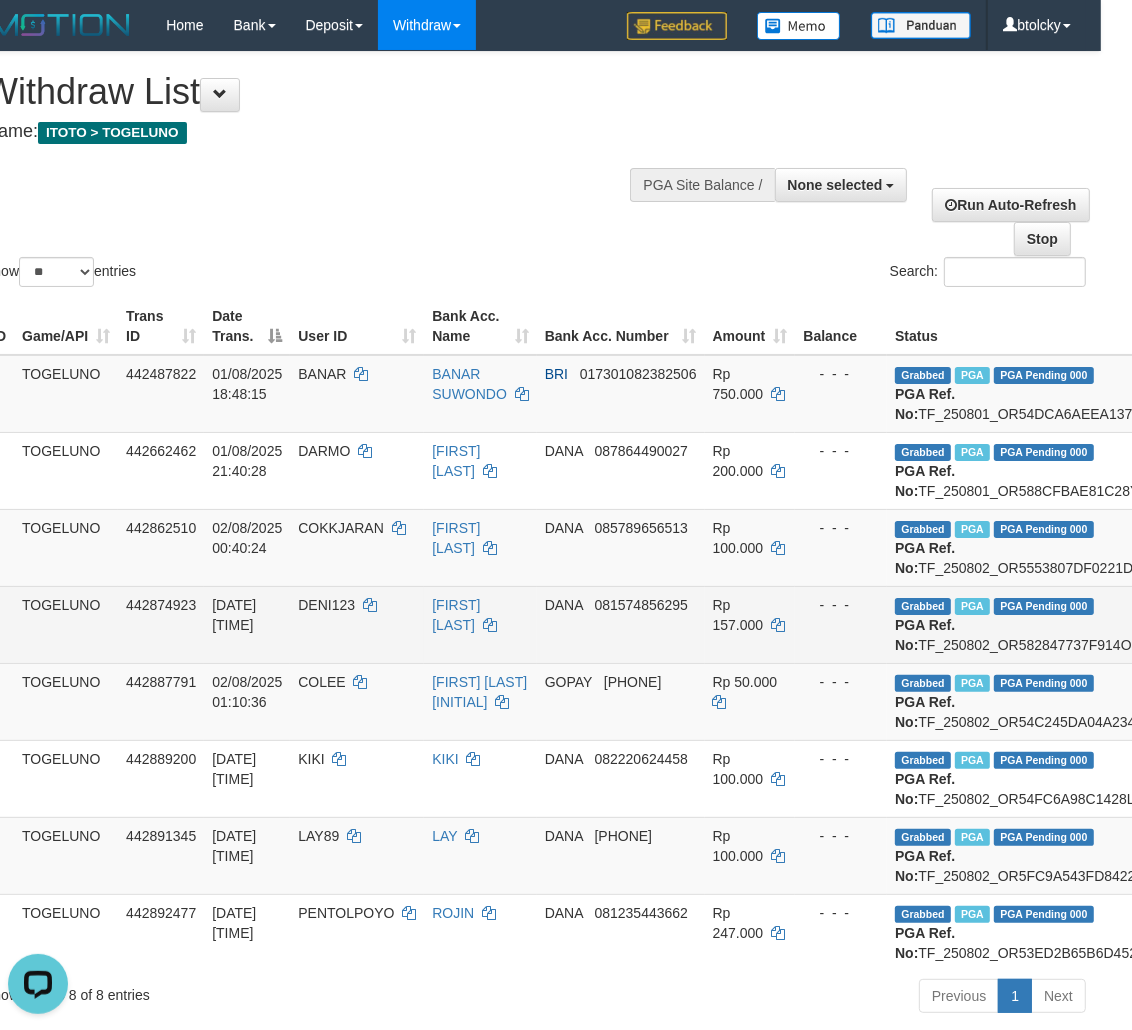 click on "DANA" at bounding box center [564, 605] 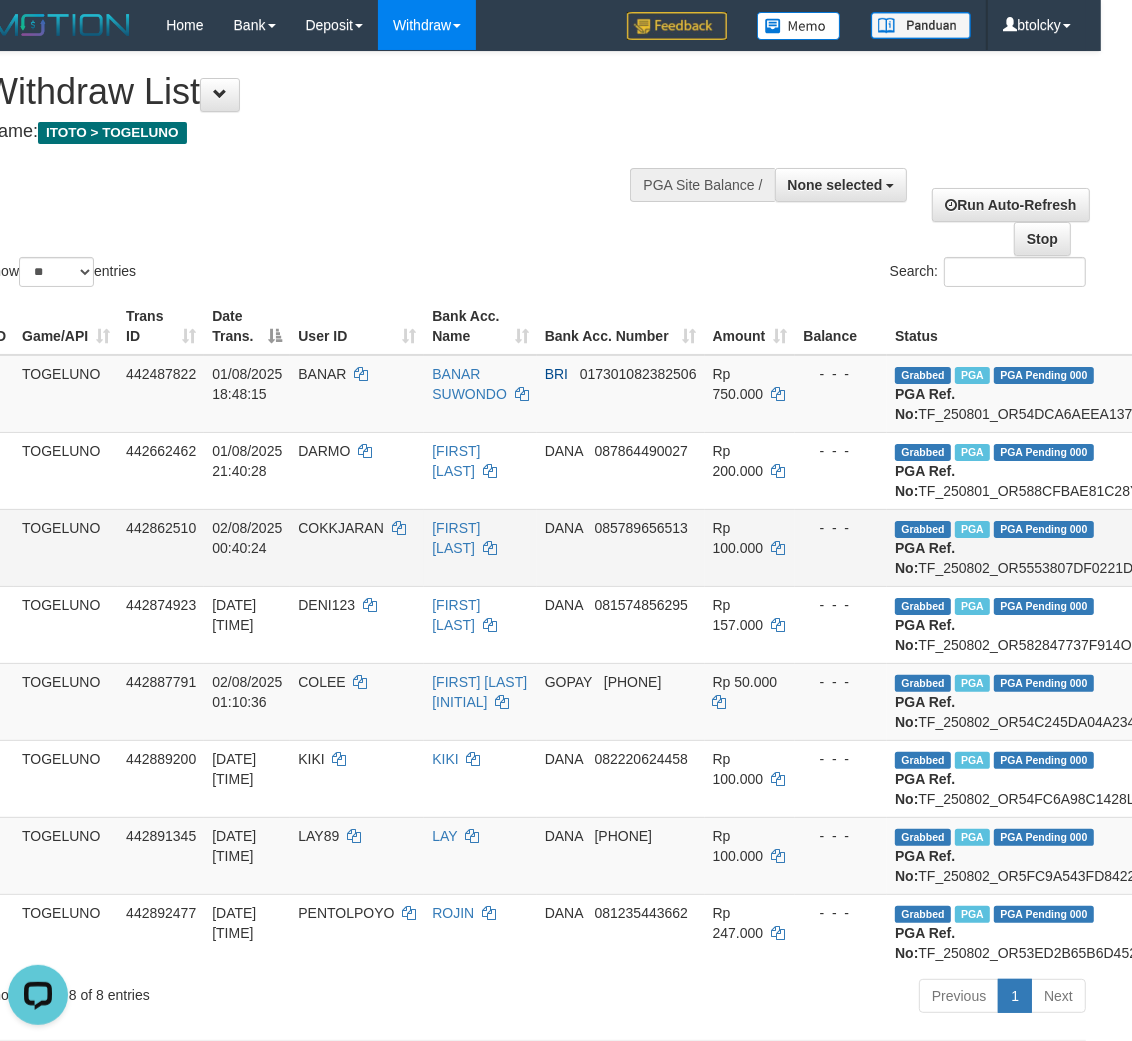 click on "COKKJARAN" at bounding box center [341, 528] 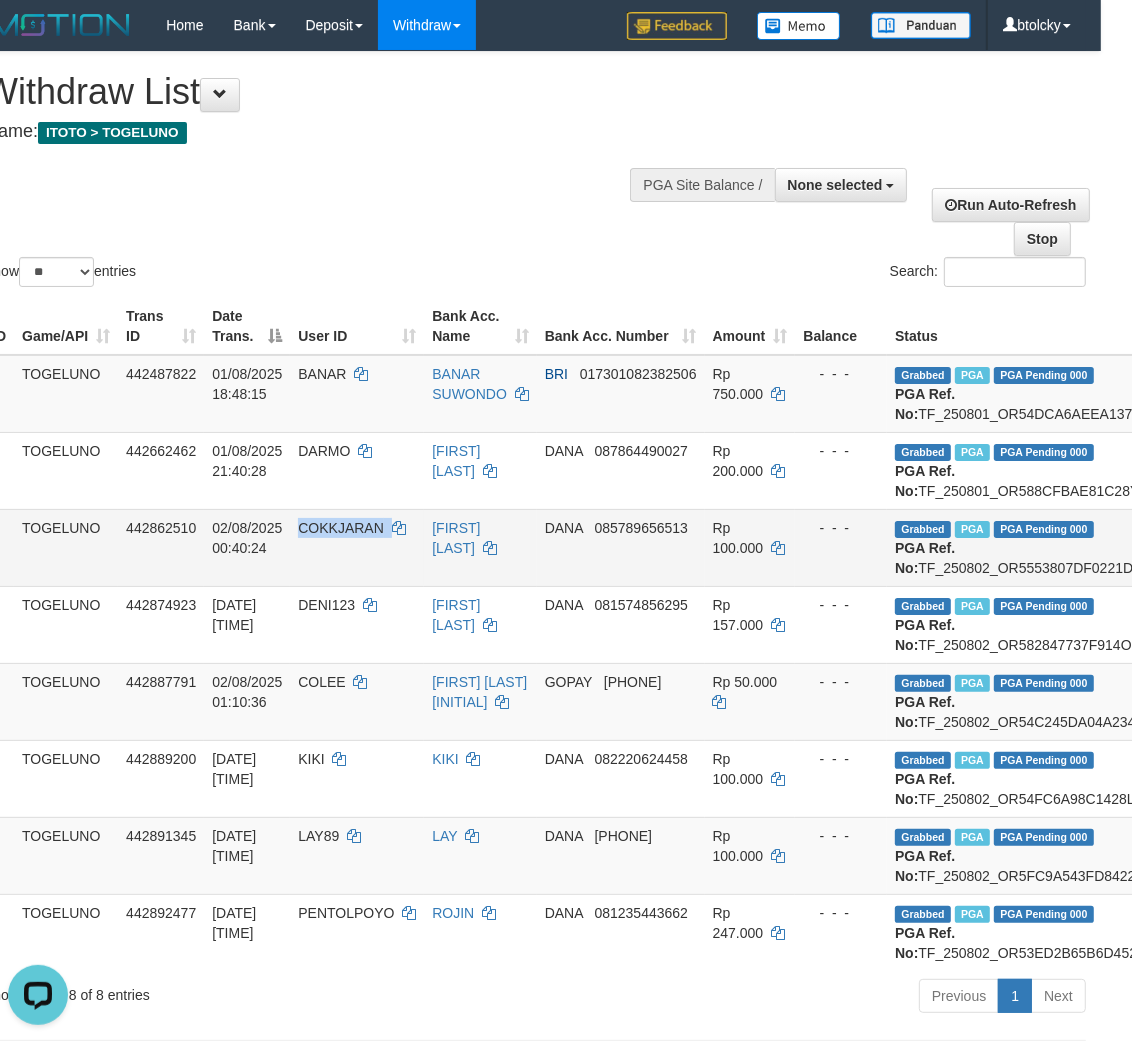 click on "COKKJARAN" at bounding box center (341, 528) 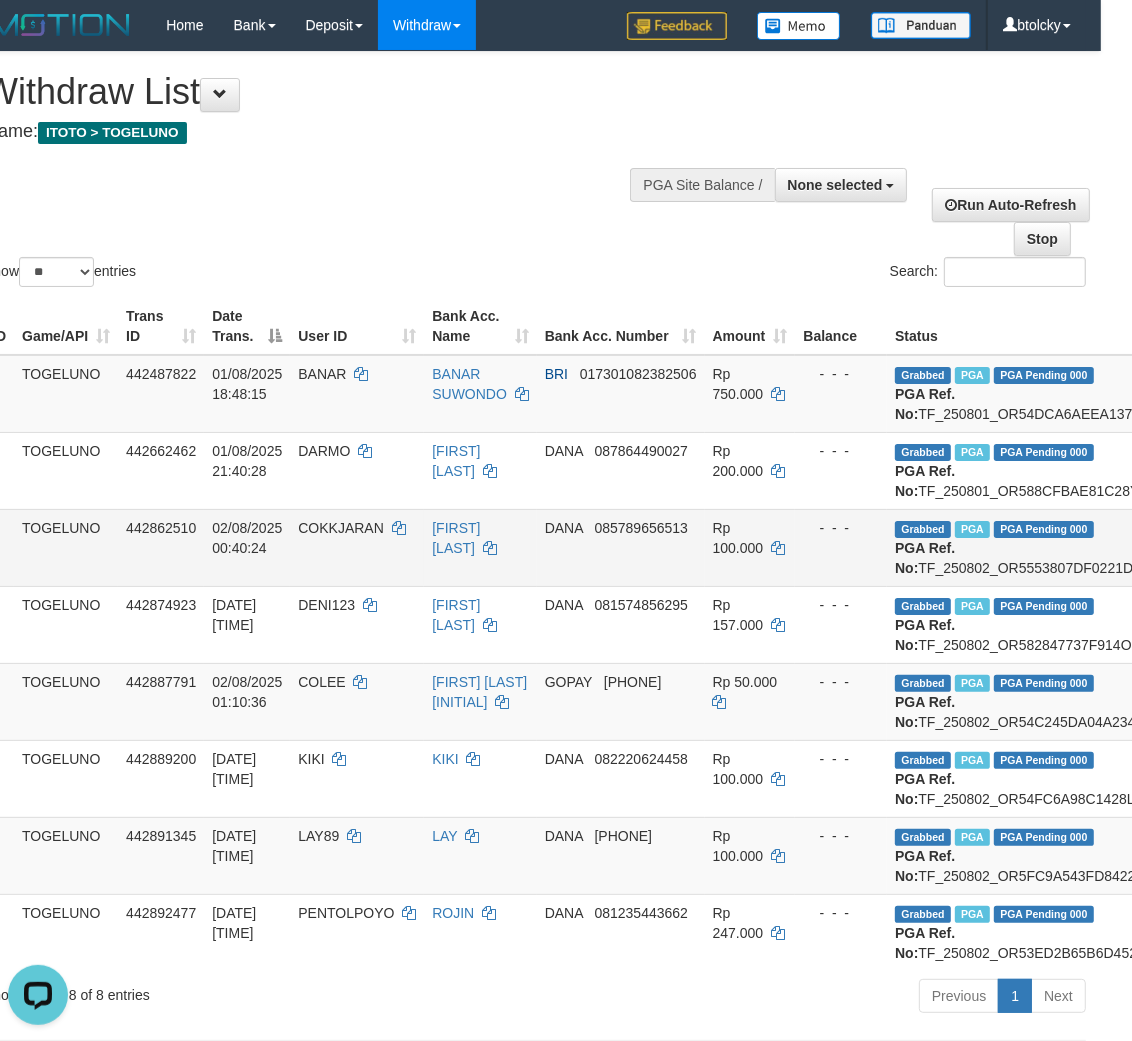 click on "Grabbed   PGA   PGA Pending 000 PGA Ref. No:  TF_250802_OR5553807DF0221DBJH0  Vendor: Gigantic (LB)" at bounding box center [1097, 547] 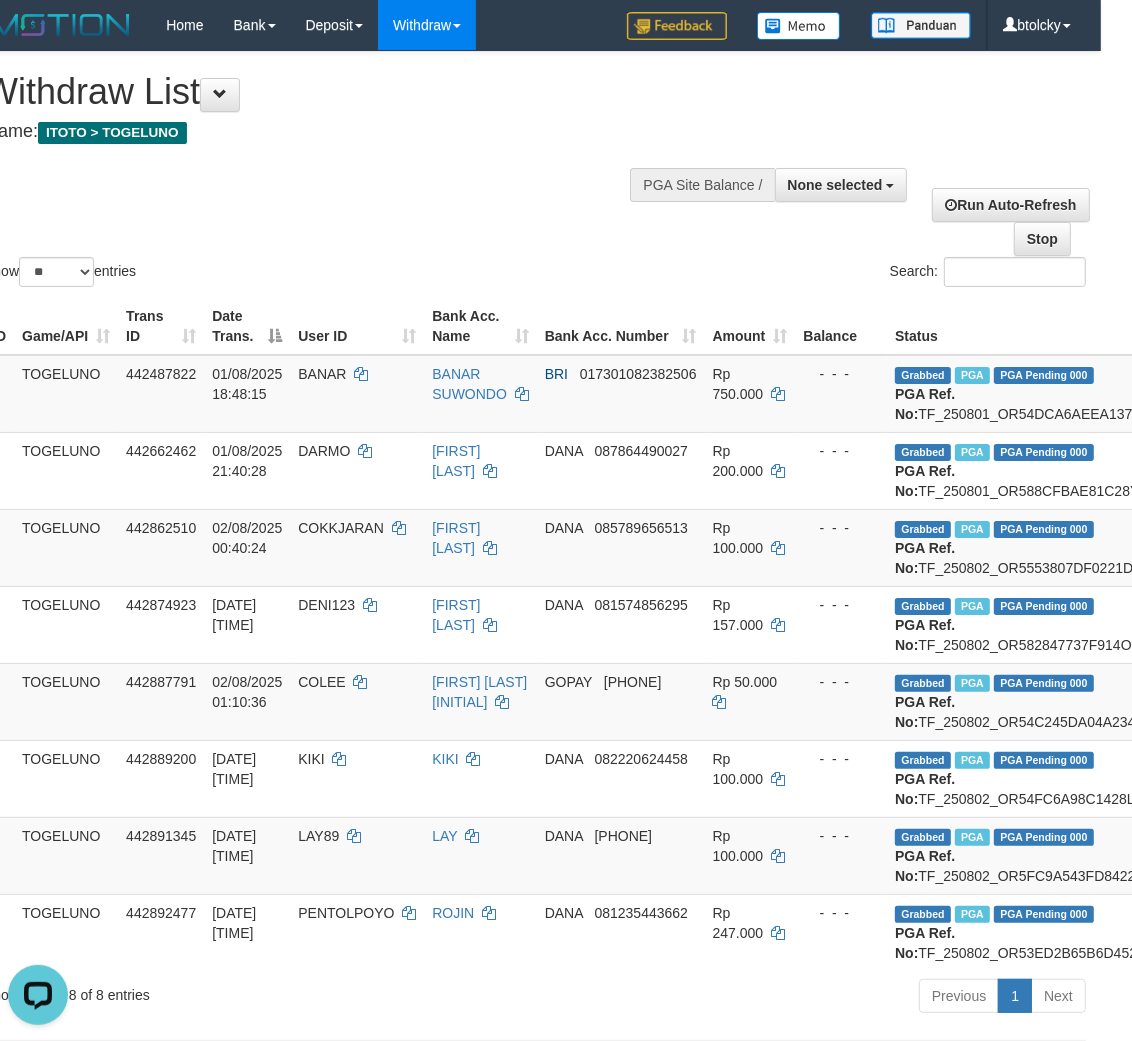 click on "Show  ** ** ** ***  entries Search:" at bounding box center (535, 171) 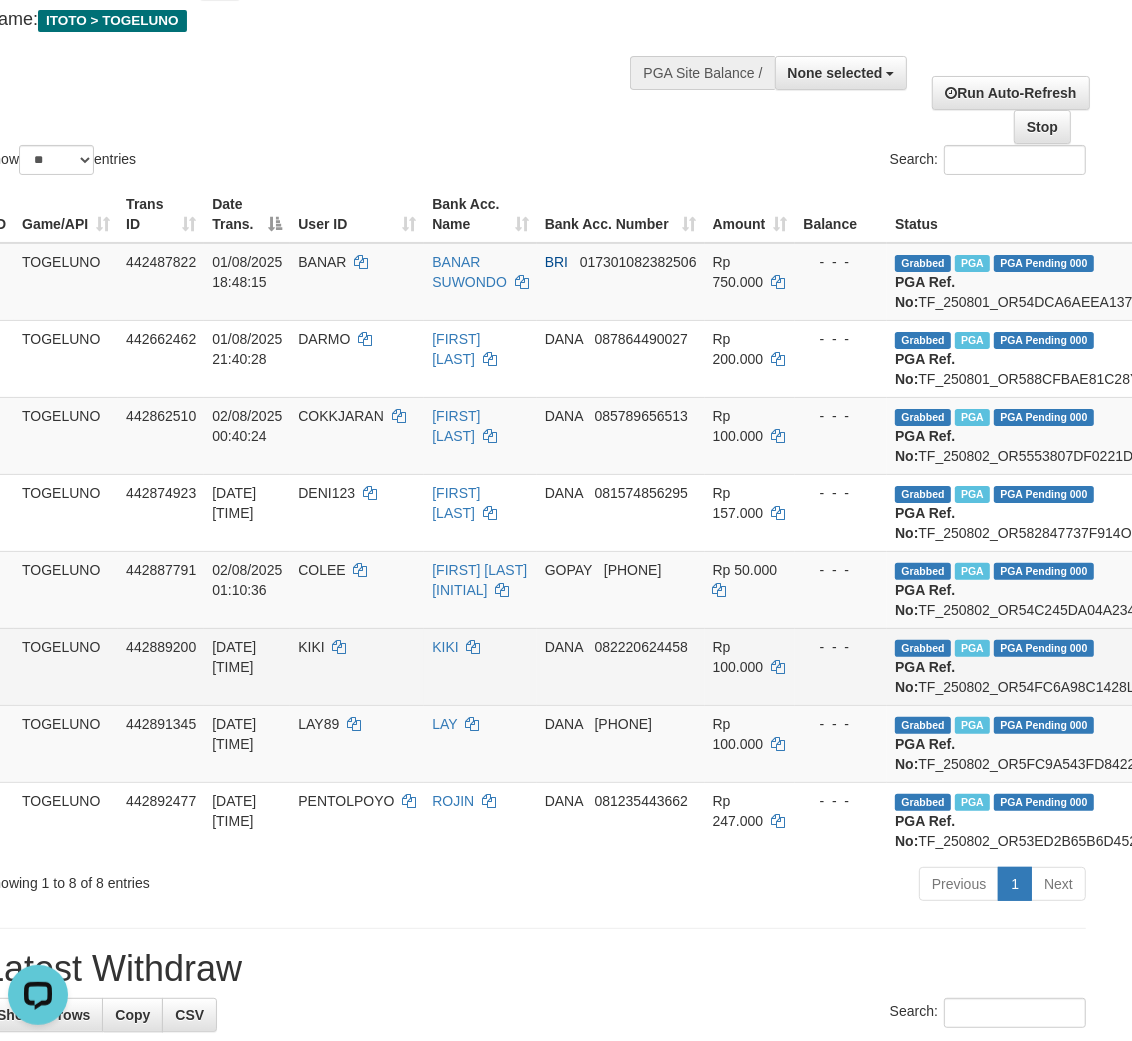 scroll, scrollTop: 111, scrollLeft: 31, axis: both 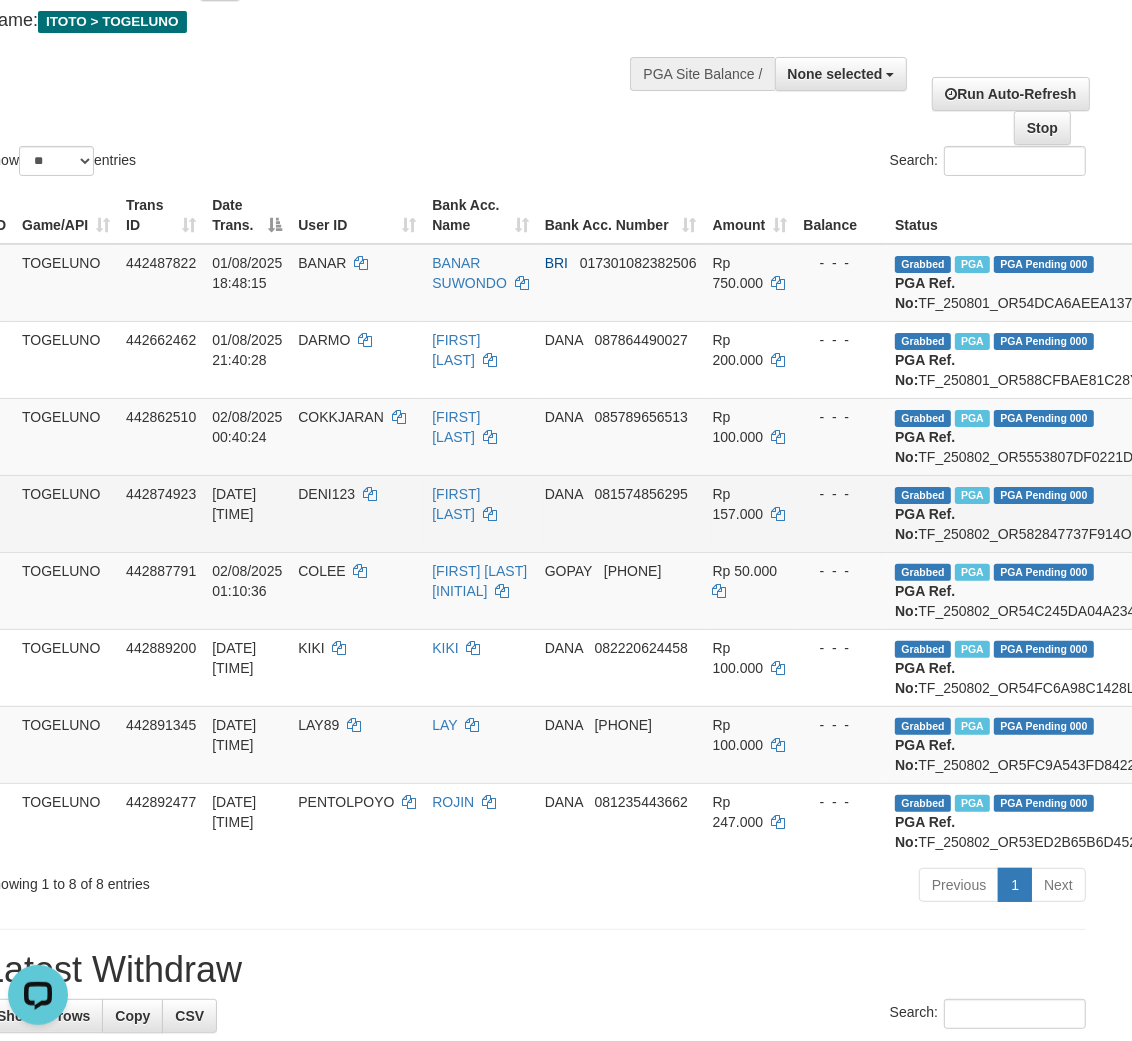 click on "DENI123" at bounding box center (326, 494) 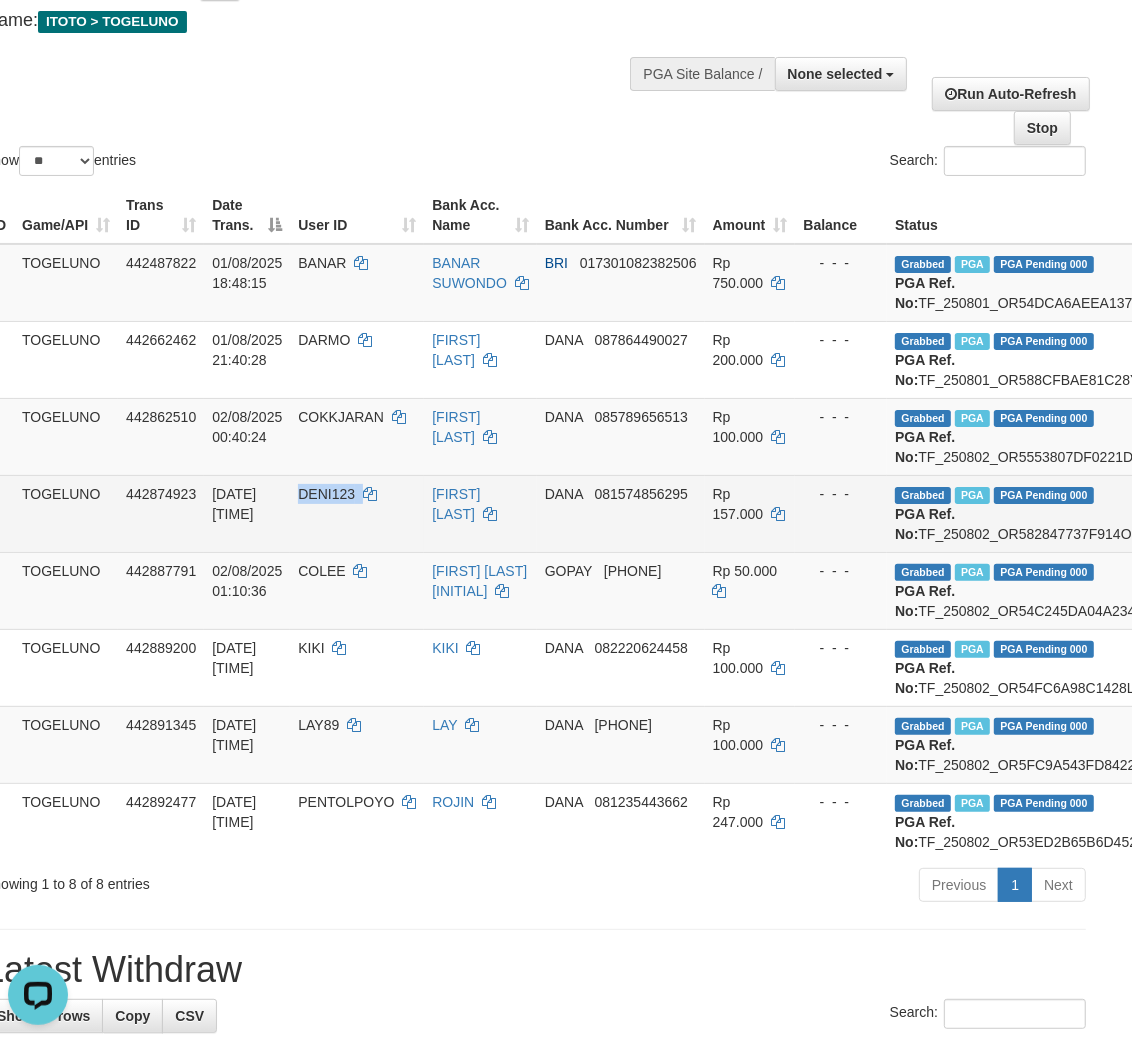 click on "DENI123" at bounding box center [326, 494] 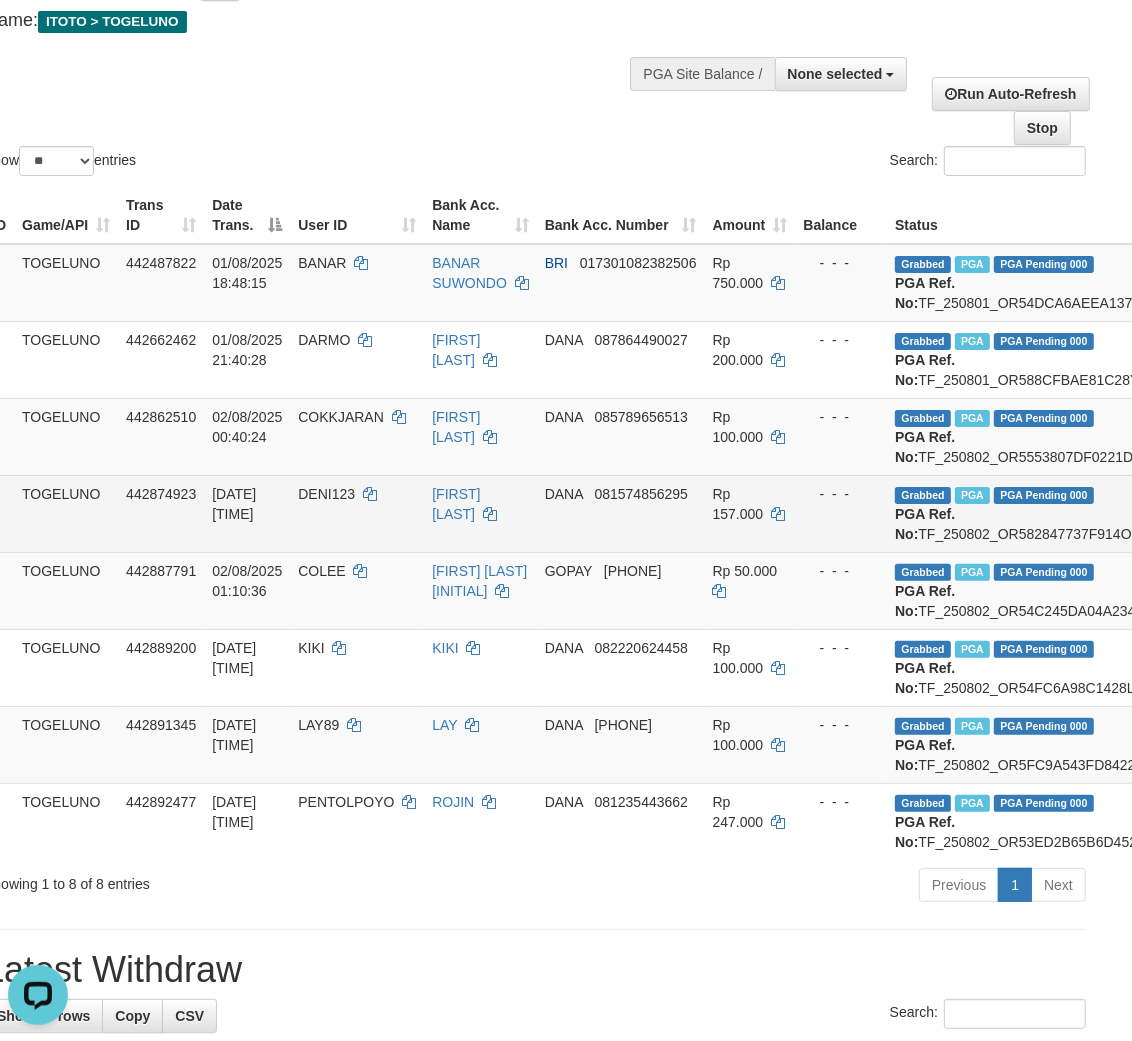 click on "Grabbed   PGA   PGA Pending 000 PGA Ref. No:  TF_250802_OR582847737F914OI3TZ  Vendor: Gigantic (LB)" at bounding box center [1097, 513] 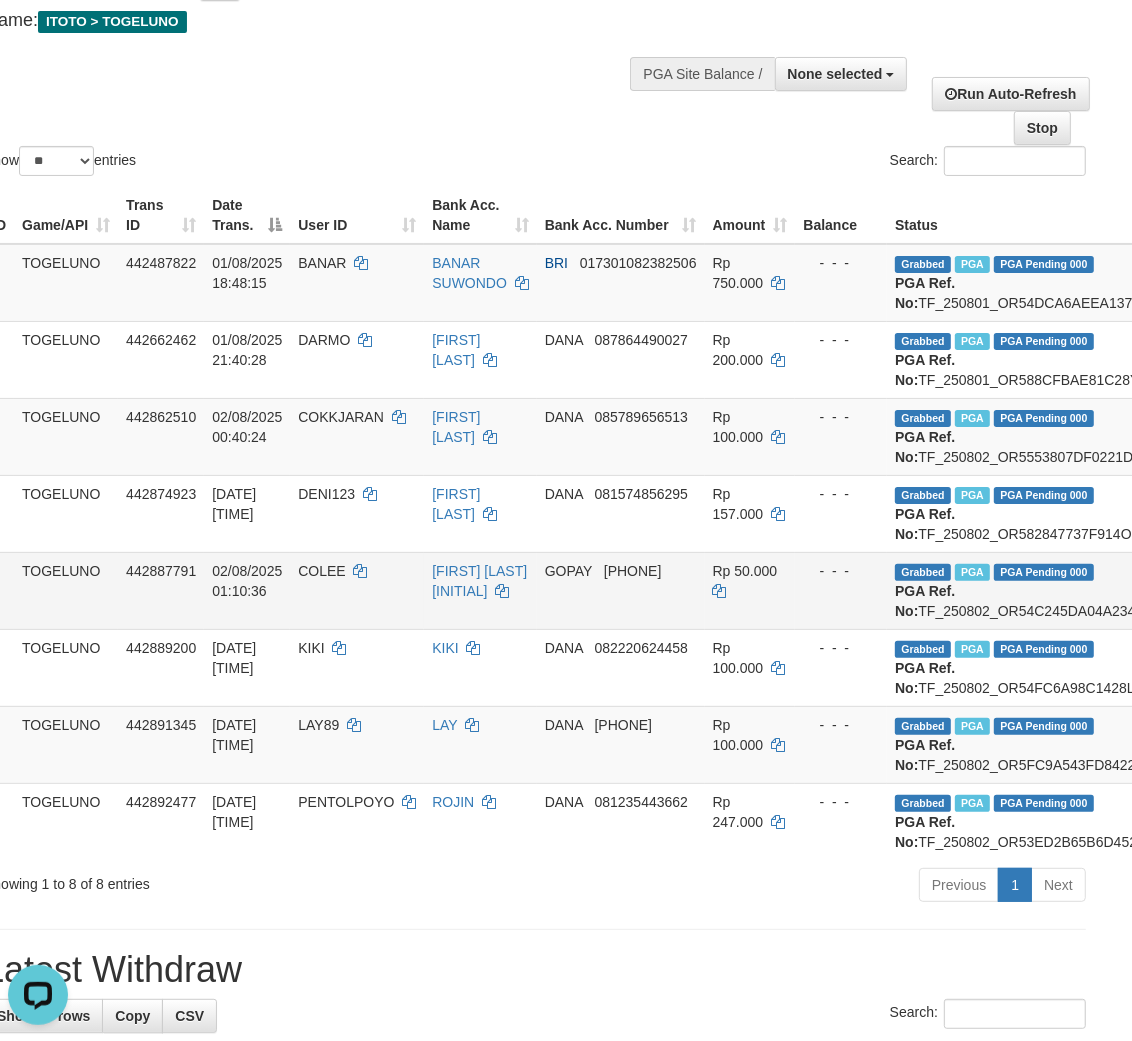 click on "COLEE" at bounding box center [321, 571] 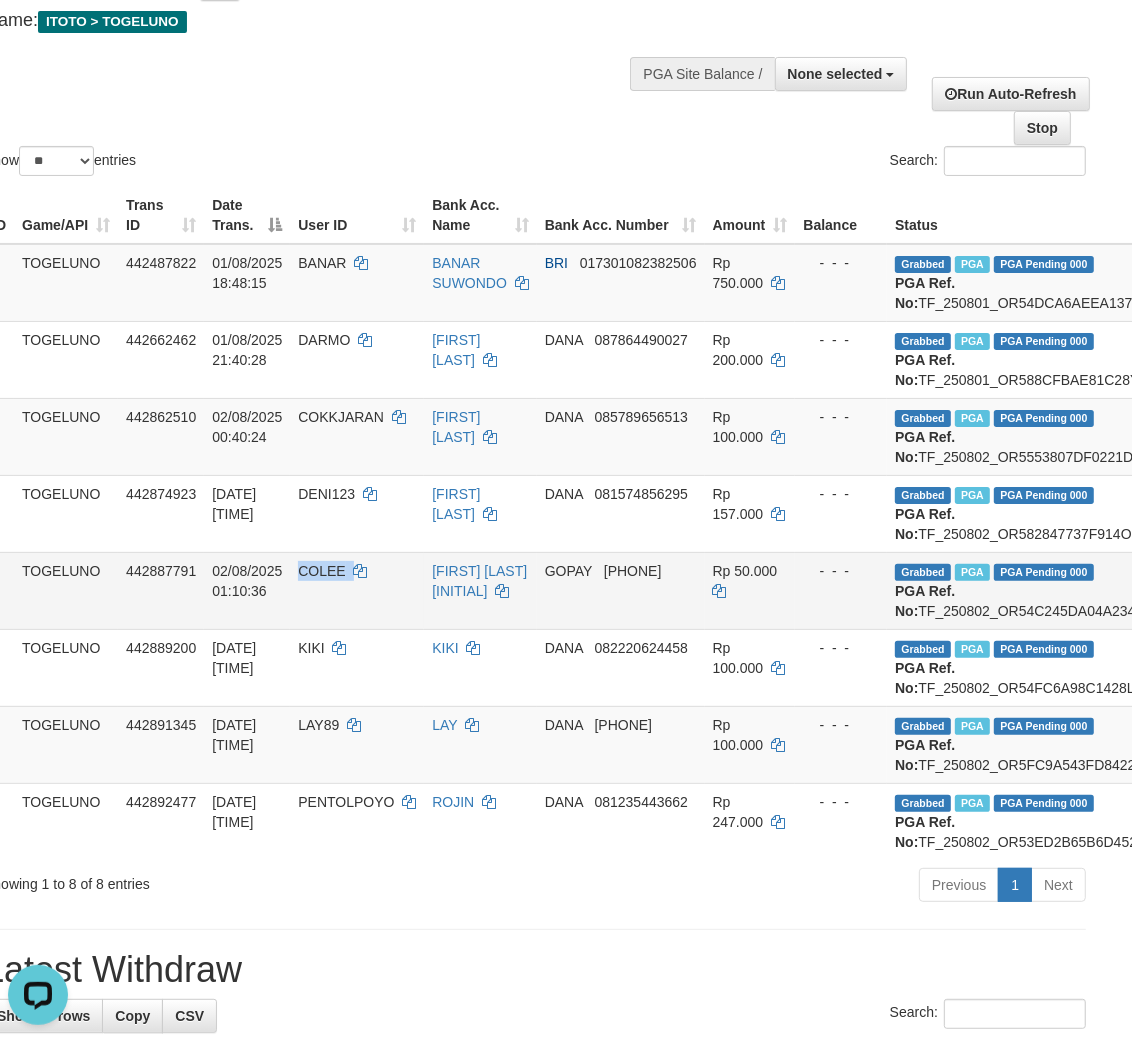 click on "COLEE" at bounding box center [321, 571] 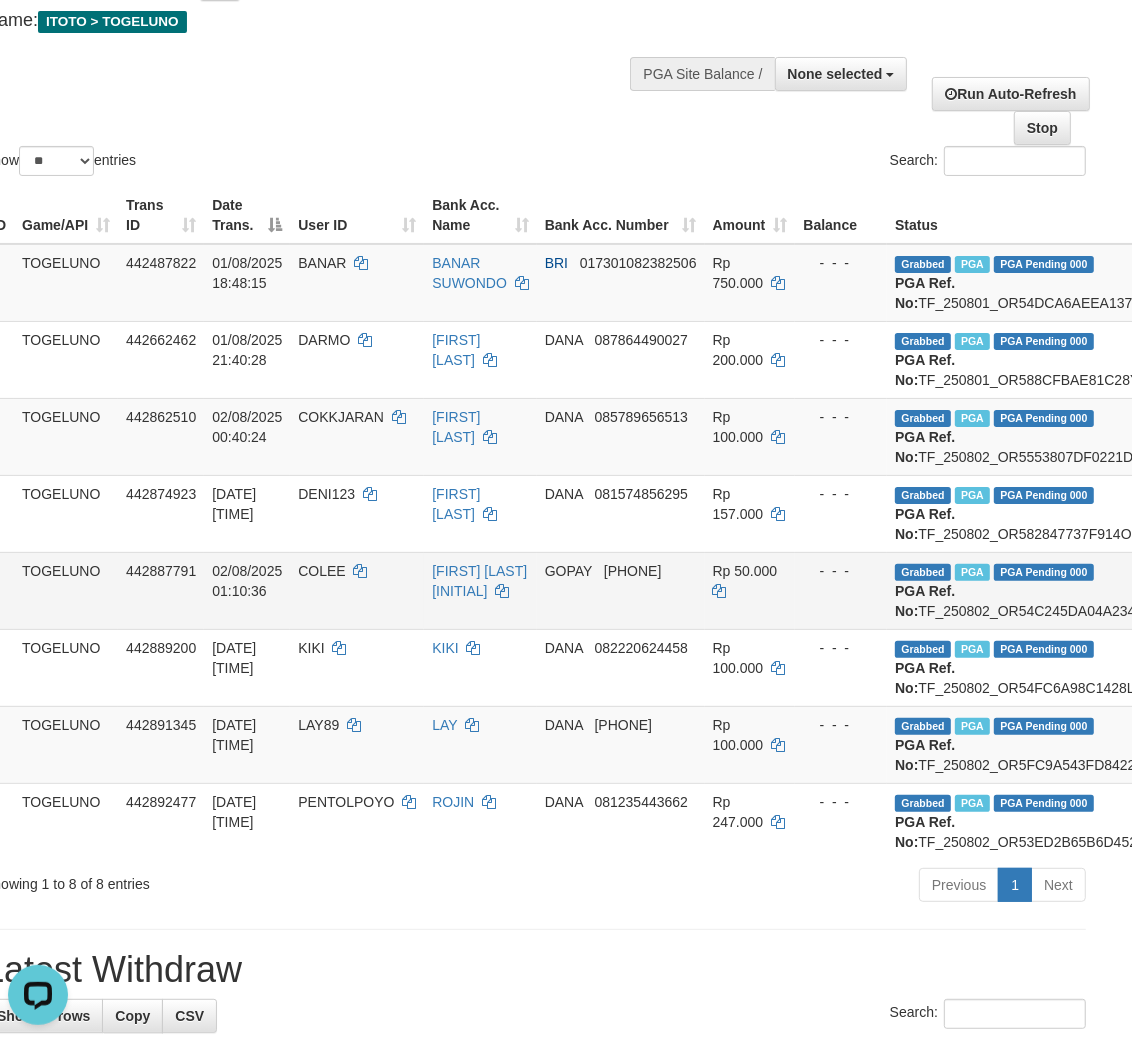 click on "Grabbed   PGA   PGA Pending 000 PGA Ref. No:  TF_250802_OR54C245DA04A234ZOMB  Vendor: Gigantic (LB)" at bounding box center [1097, 590] 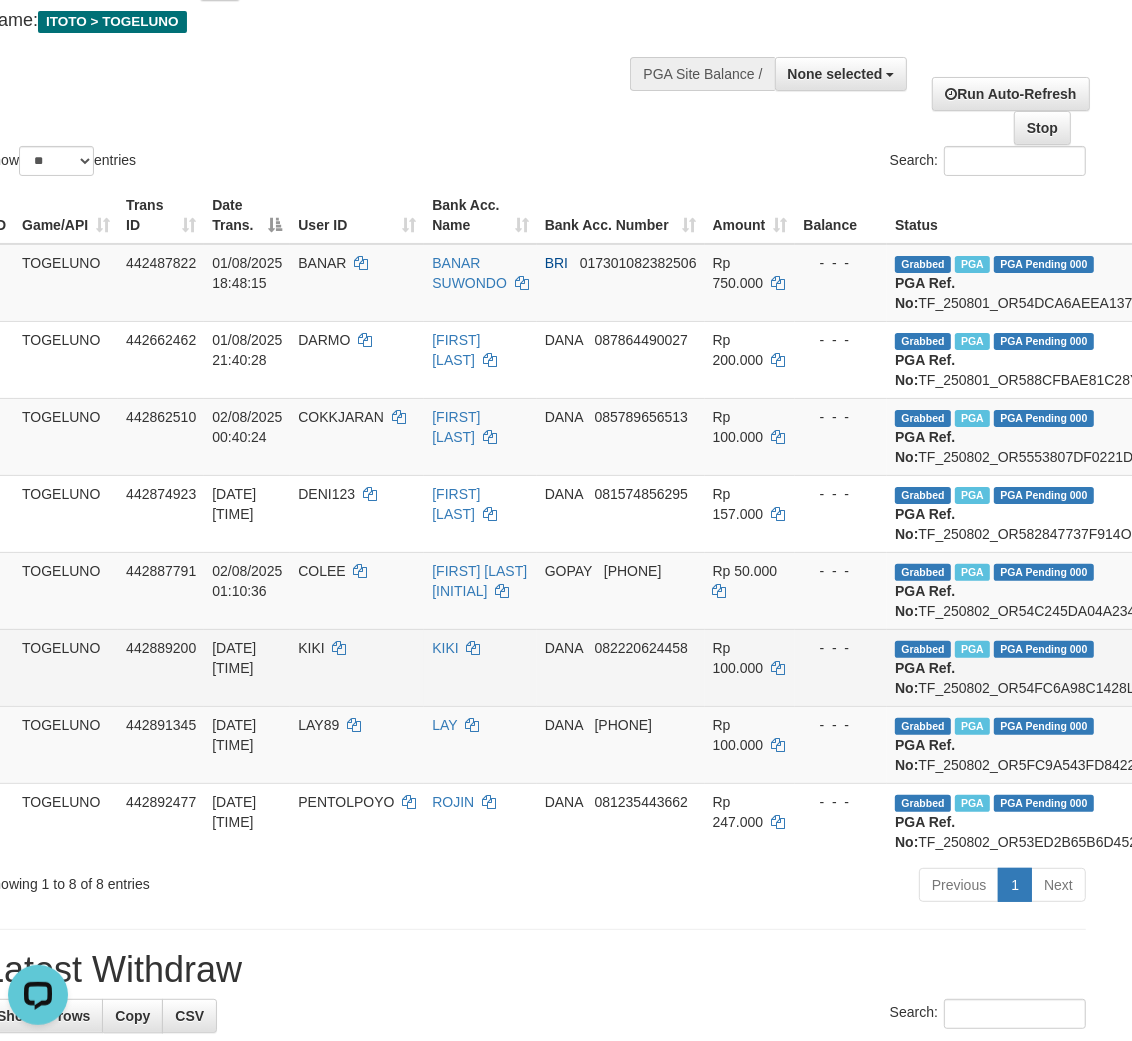 click on "KIKI" at bounding box center (311, 648) 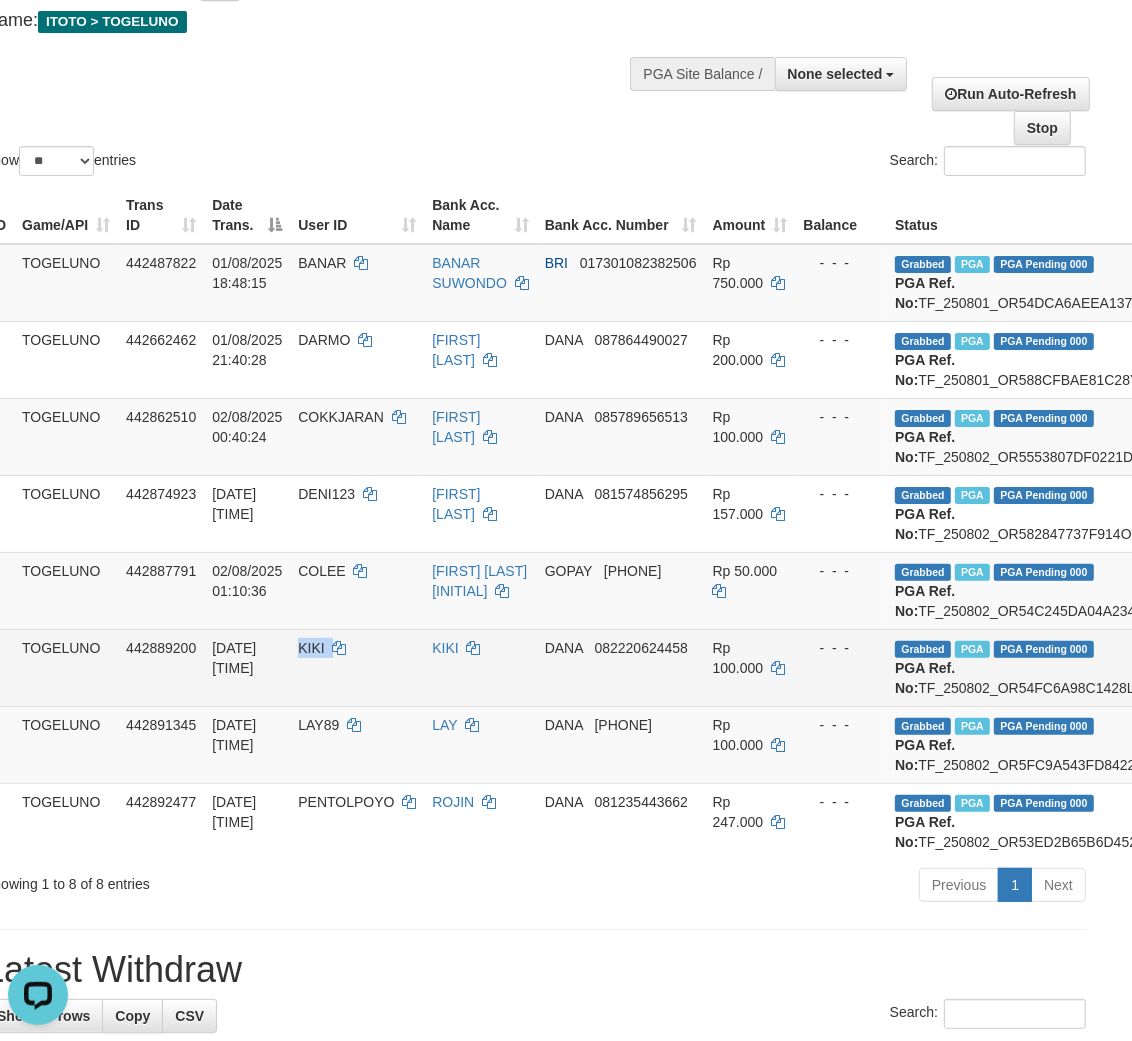 click on "KIKI" at bounding box center (311, 648) 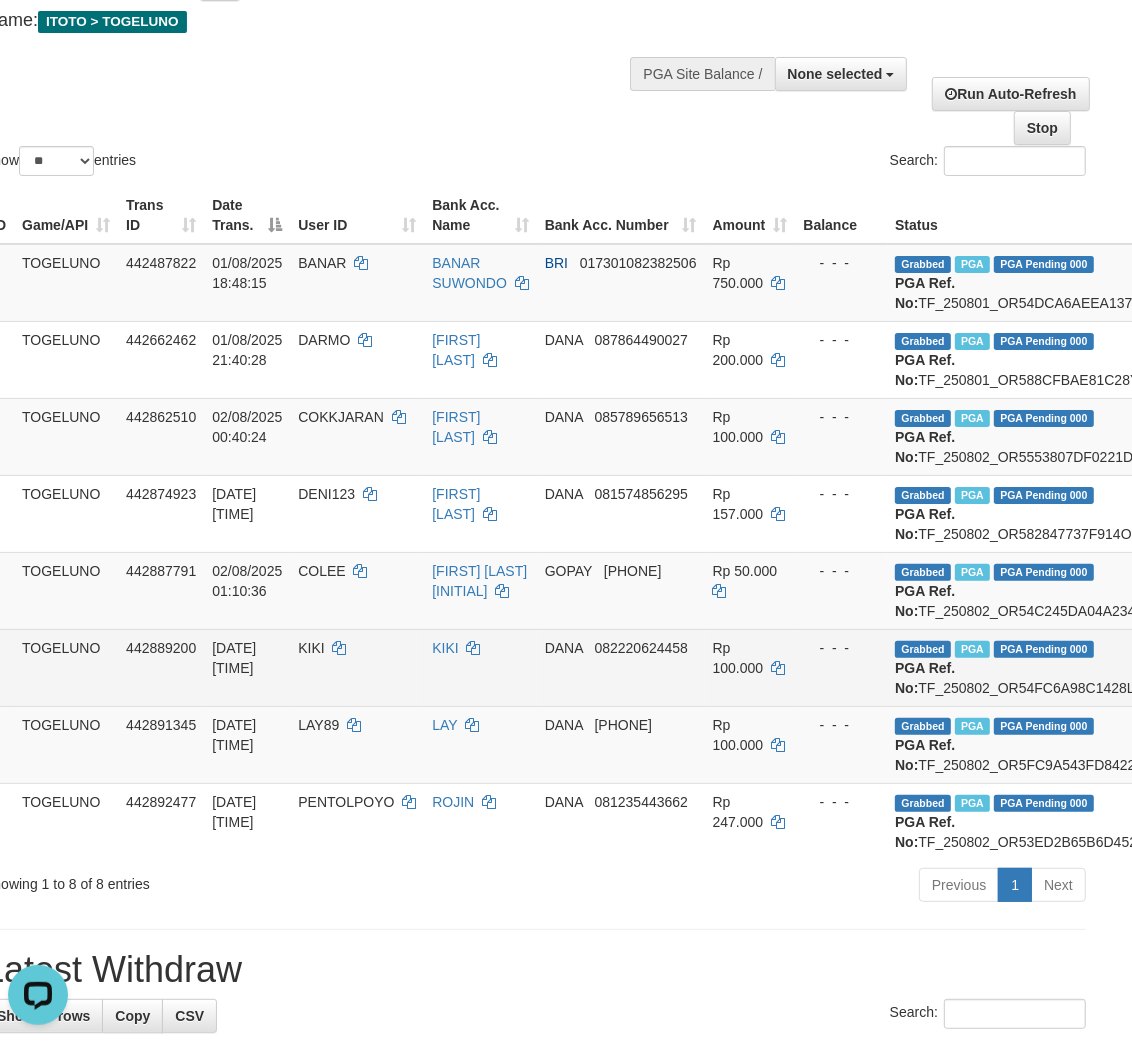 click on "Grabbed   PGA   PGA Pending 000 PGA Ref. No:  TF_250802_OR54FC6A98C1428LYLM8  Vendor: Gigantic (LB)" at bounding box center (1097, 667) 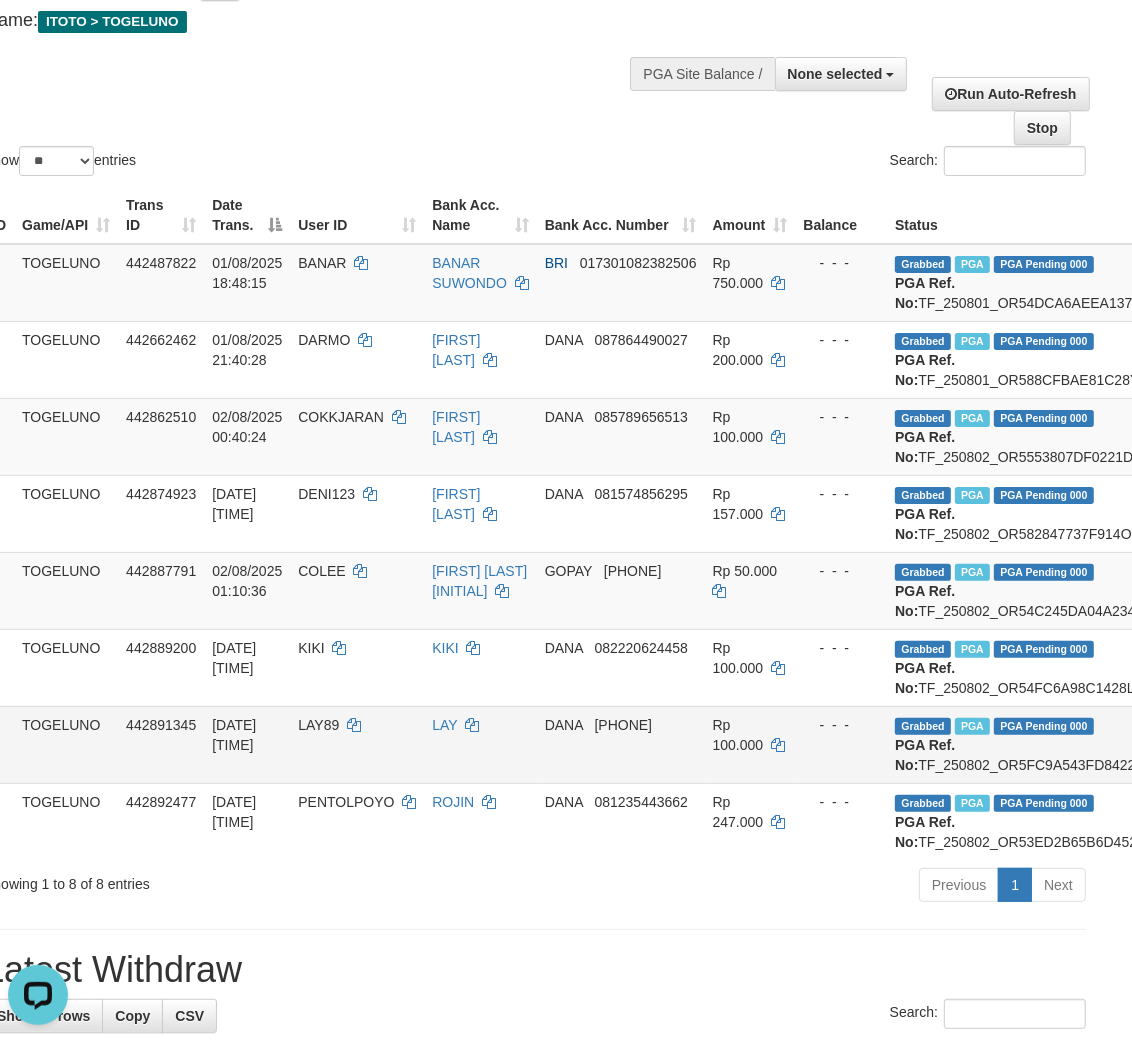 click on "LAY89" at bounding box center (318, 725) 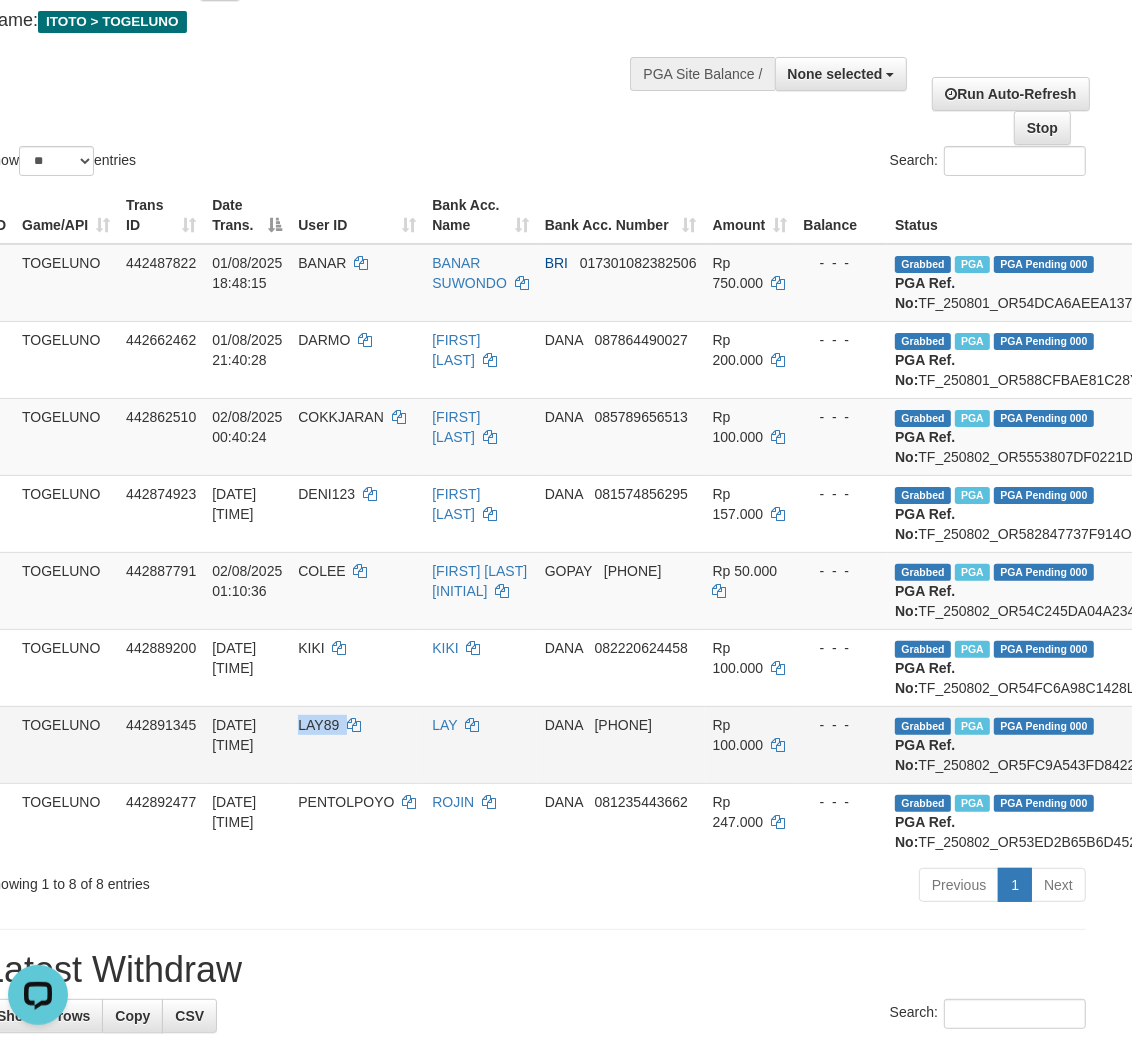 click on "LAY89" at bounding box center (318, 725) 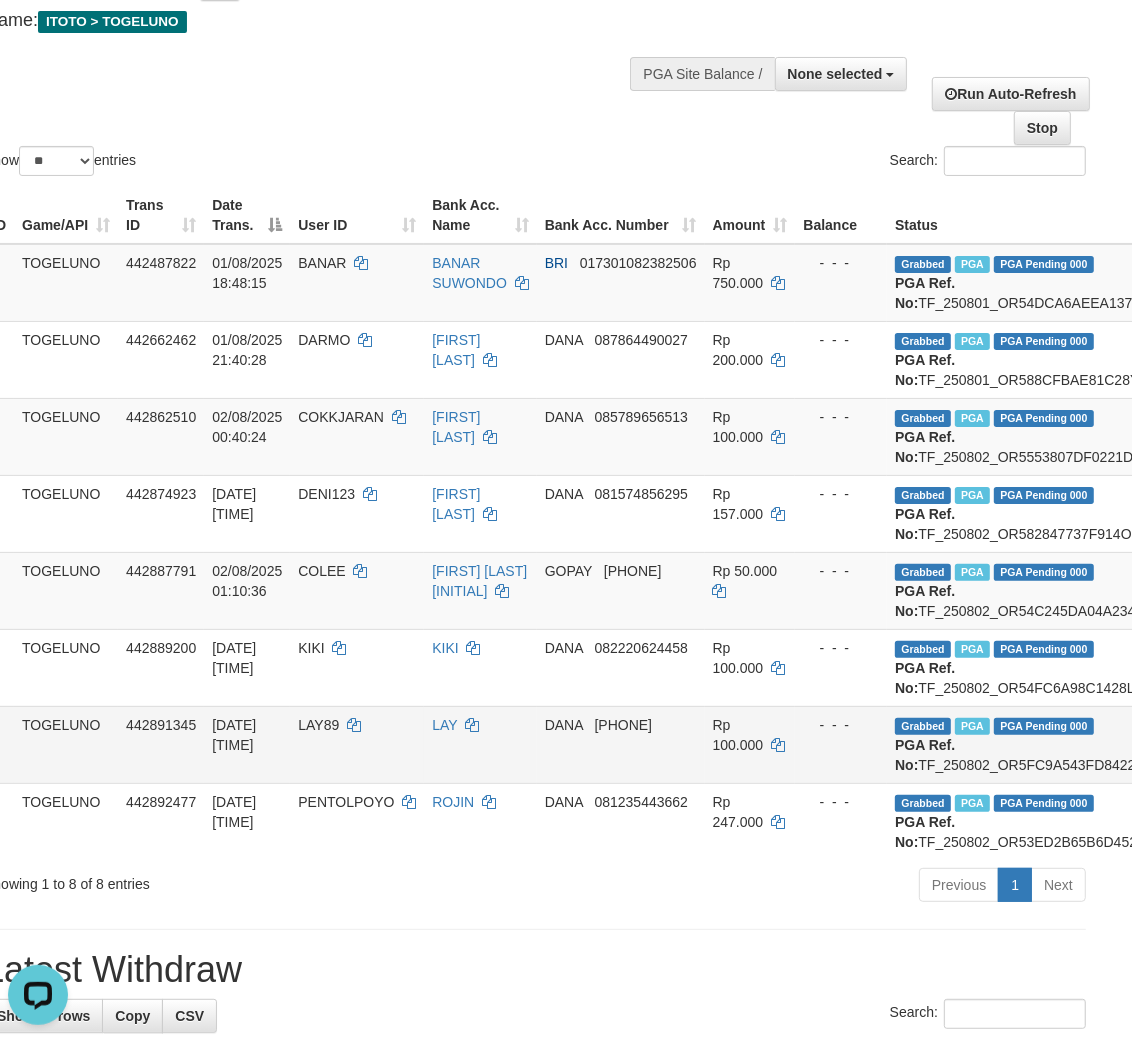 click on "Grabbed   PGA   PGA Pending 000 PGA Ref. No:  TF_250802_OR5FC9A543FD8422L3MT  Vendor: Gigantic (LB)" at bounding box center [1097, 744] 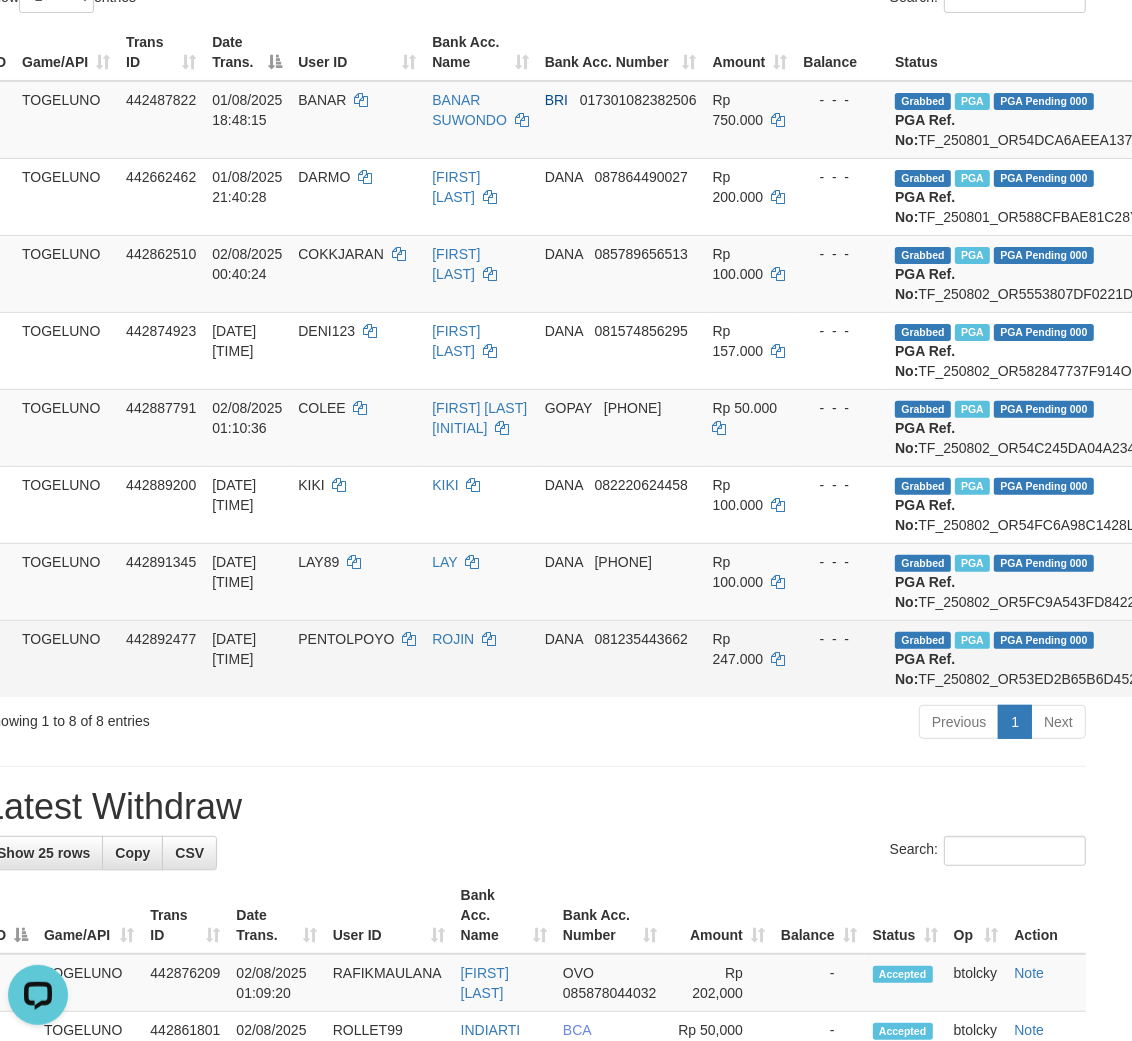 scroll, scrollTop: 222, scrollLeft: 31, axis: both 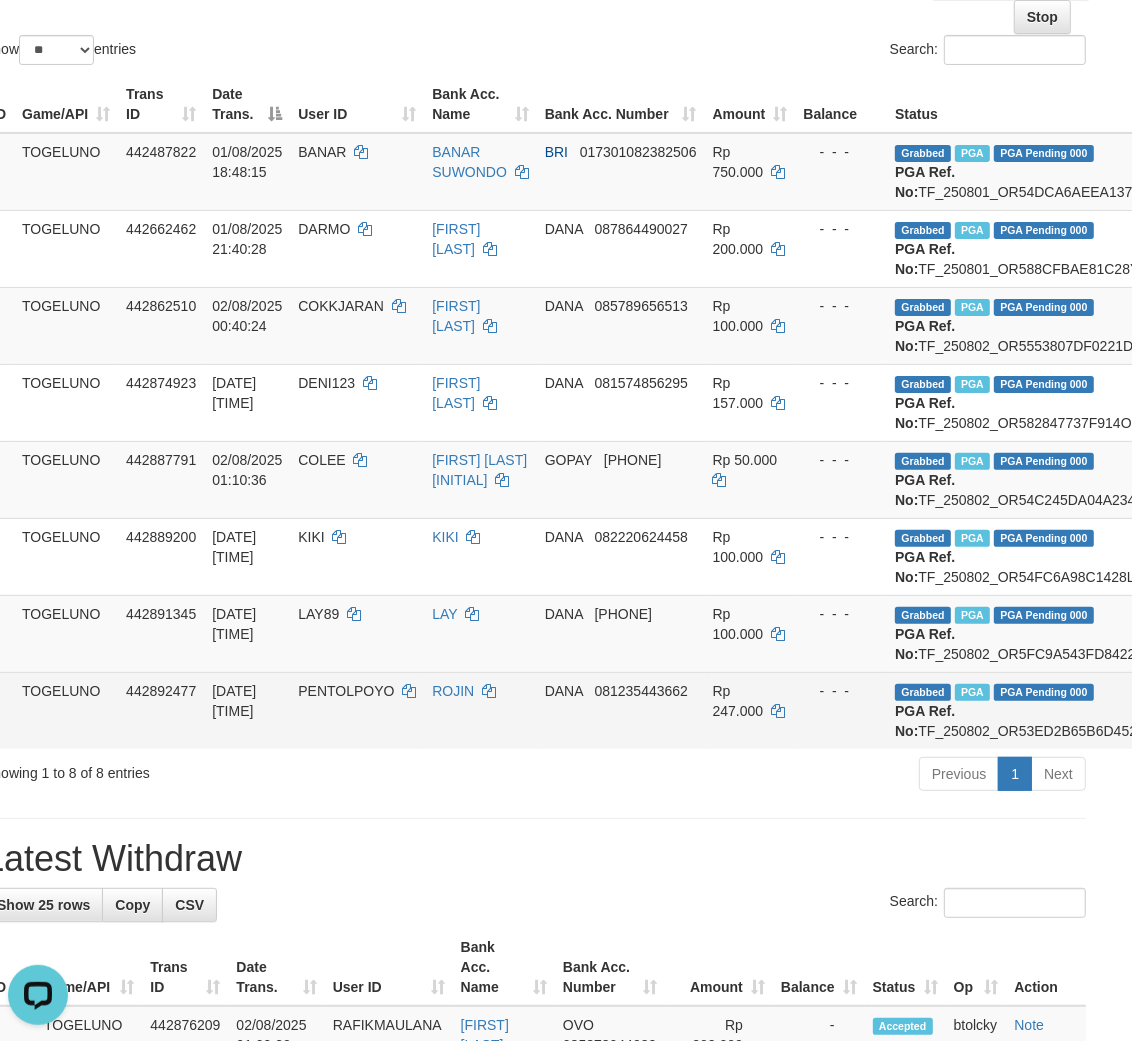 click on "PENTOLPOYO" at bounding box center (346, 691) 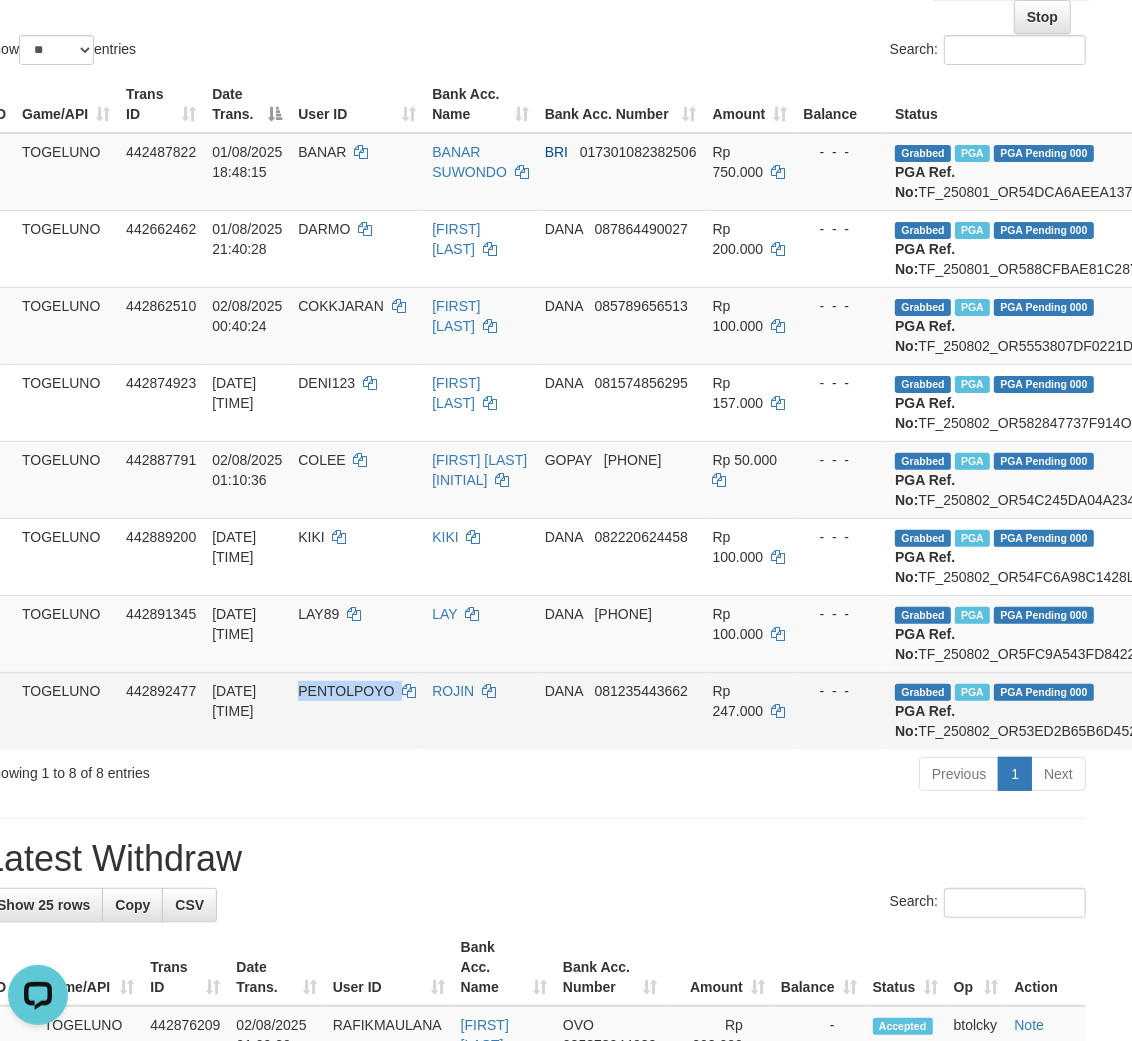 click on "PENTOLPOYO" at bounding box center [346, 691] 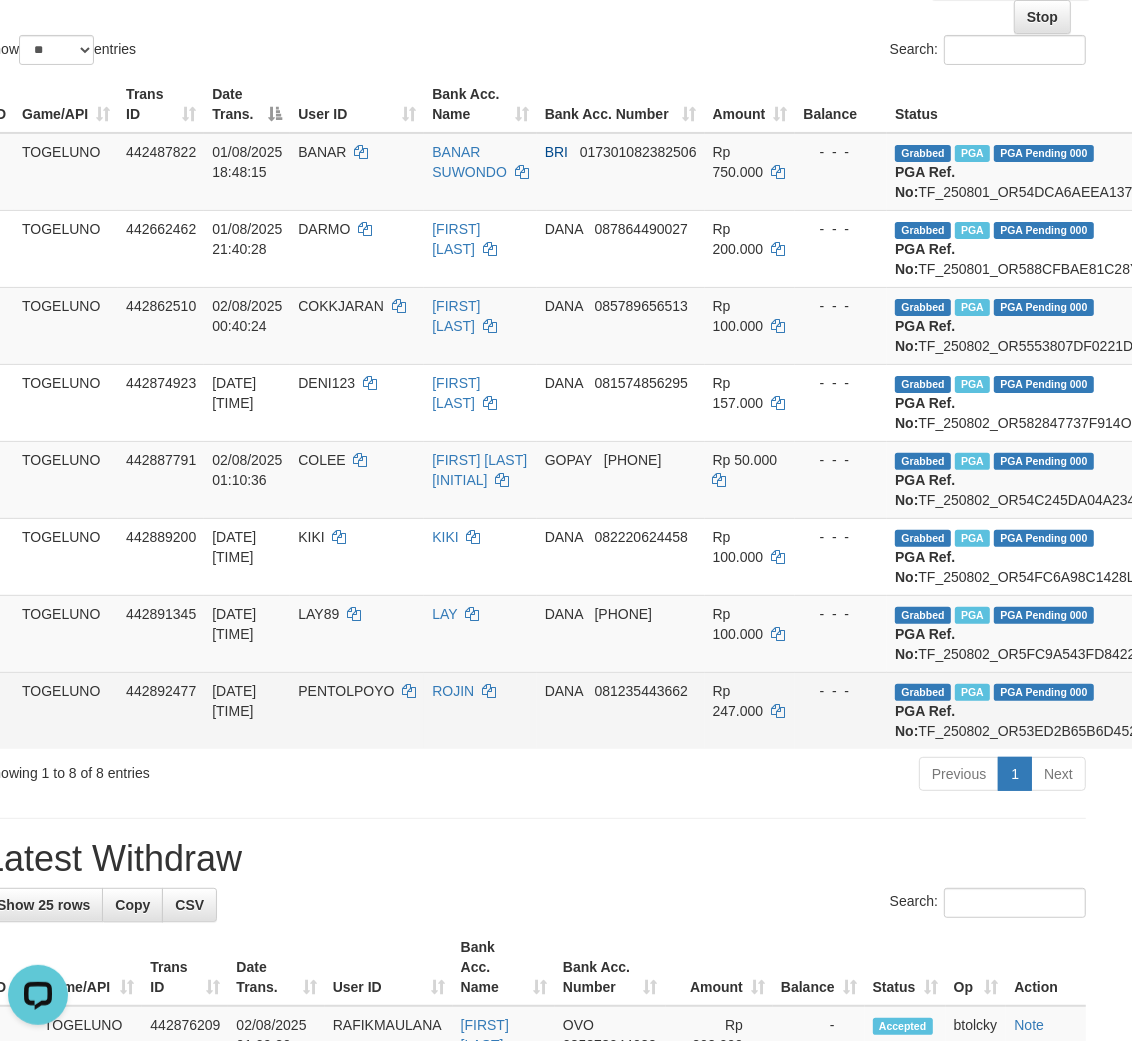 click on "Grabbed   PGA   PGA Pending 000 PGA Ref. No:  TF_250802_OR53ED2B65B6D452DEDZ  Vendor: Gigantic (LB)" at bounding box center (1097, 710) 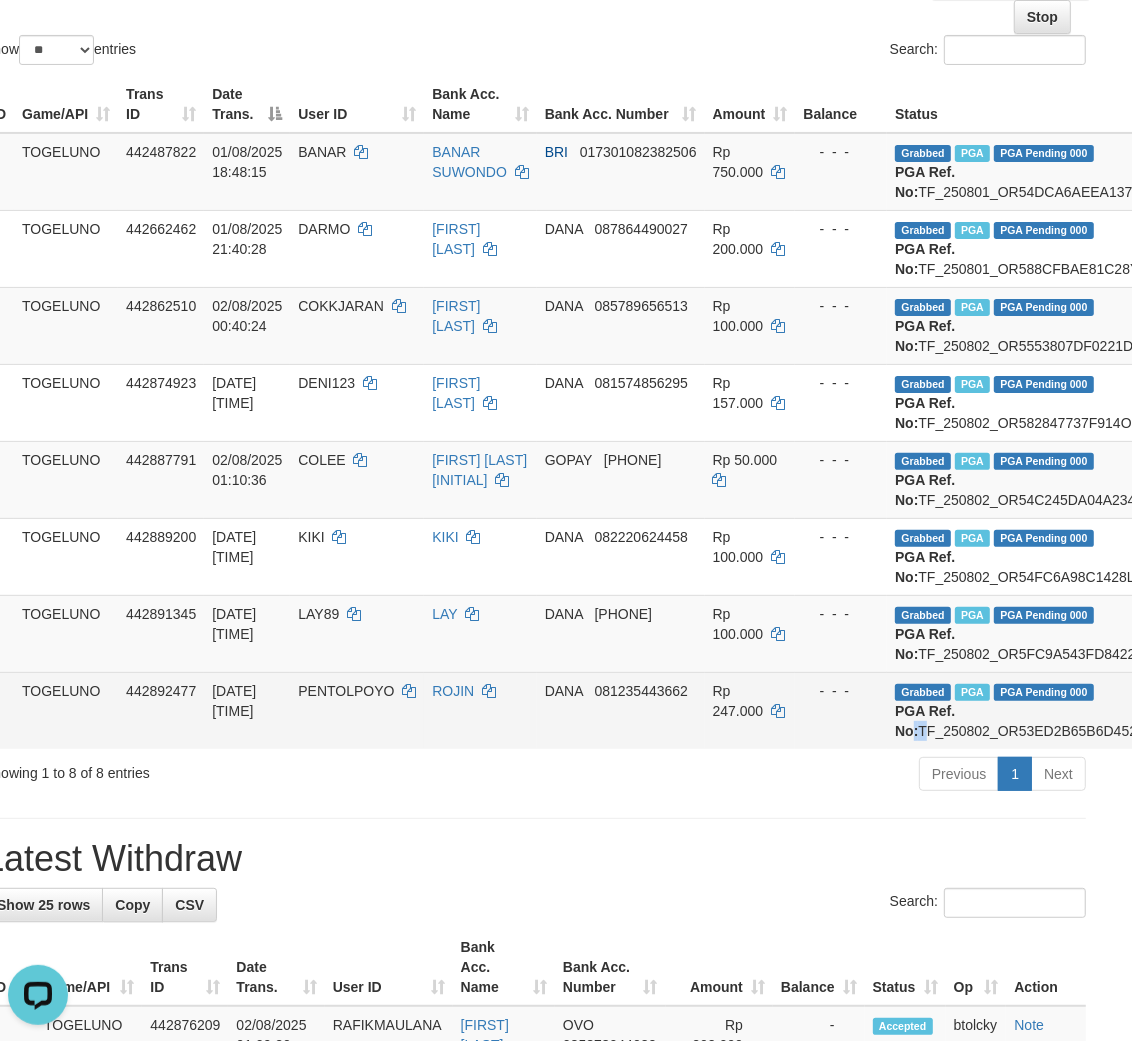 click on "Grabbed   PGA   PGA Pending 000 PGA Ref. No:  TF_250802_OR53ED2B65B6D452DEDZ  Vendor: Gigantic (LB)" at bounding box center [1097, 710] 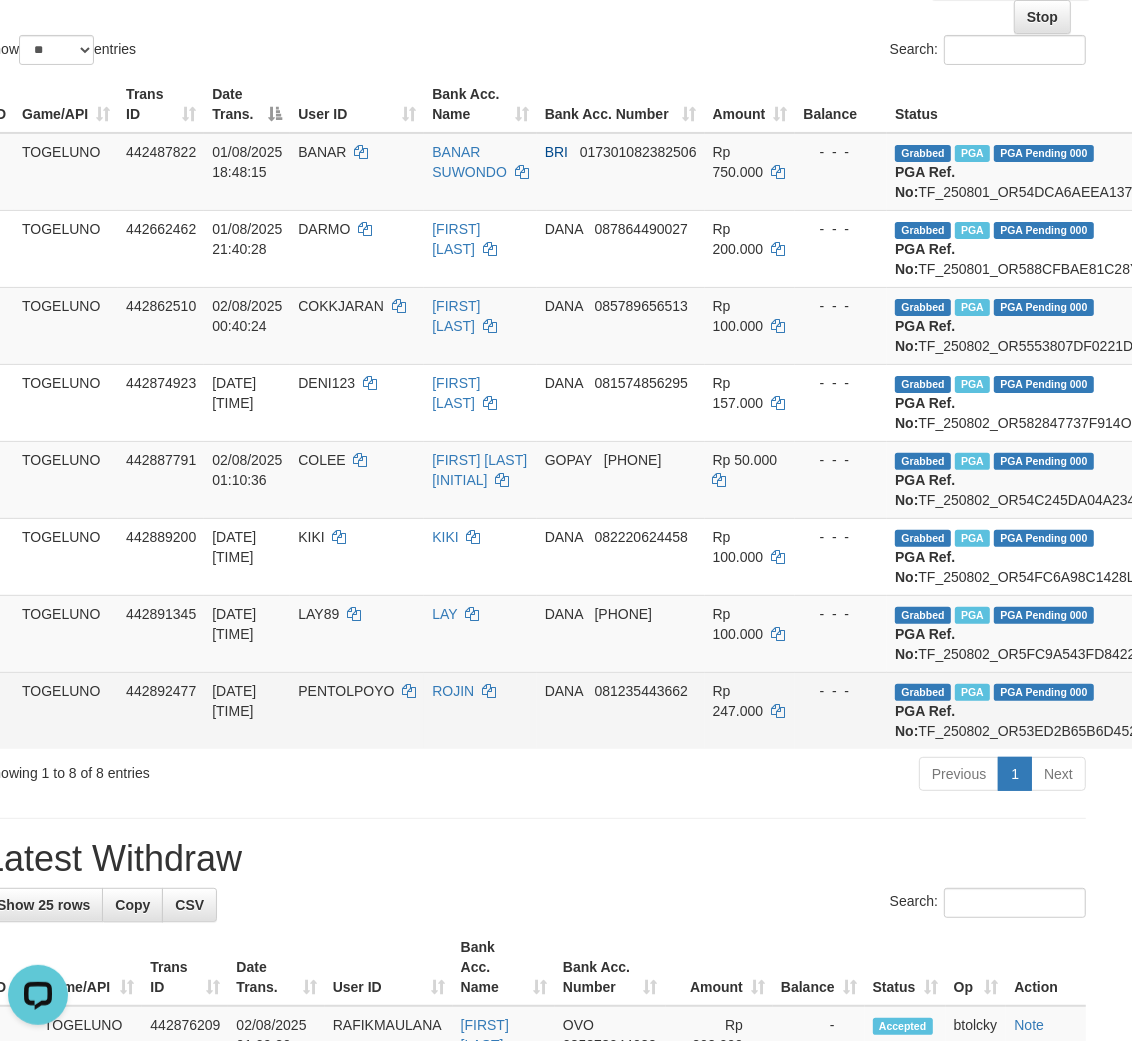 click on "Grabbed   PGA   PGA Pending 000 PGA Ref. No:  TF_250802_OR53ED2B65B6D452DEDZ  Vendor: Gigantic (LB)" at bounding box center [1097, 710] 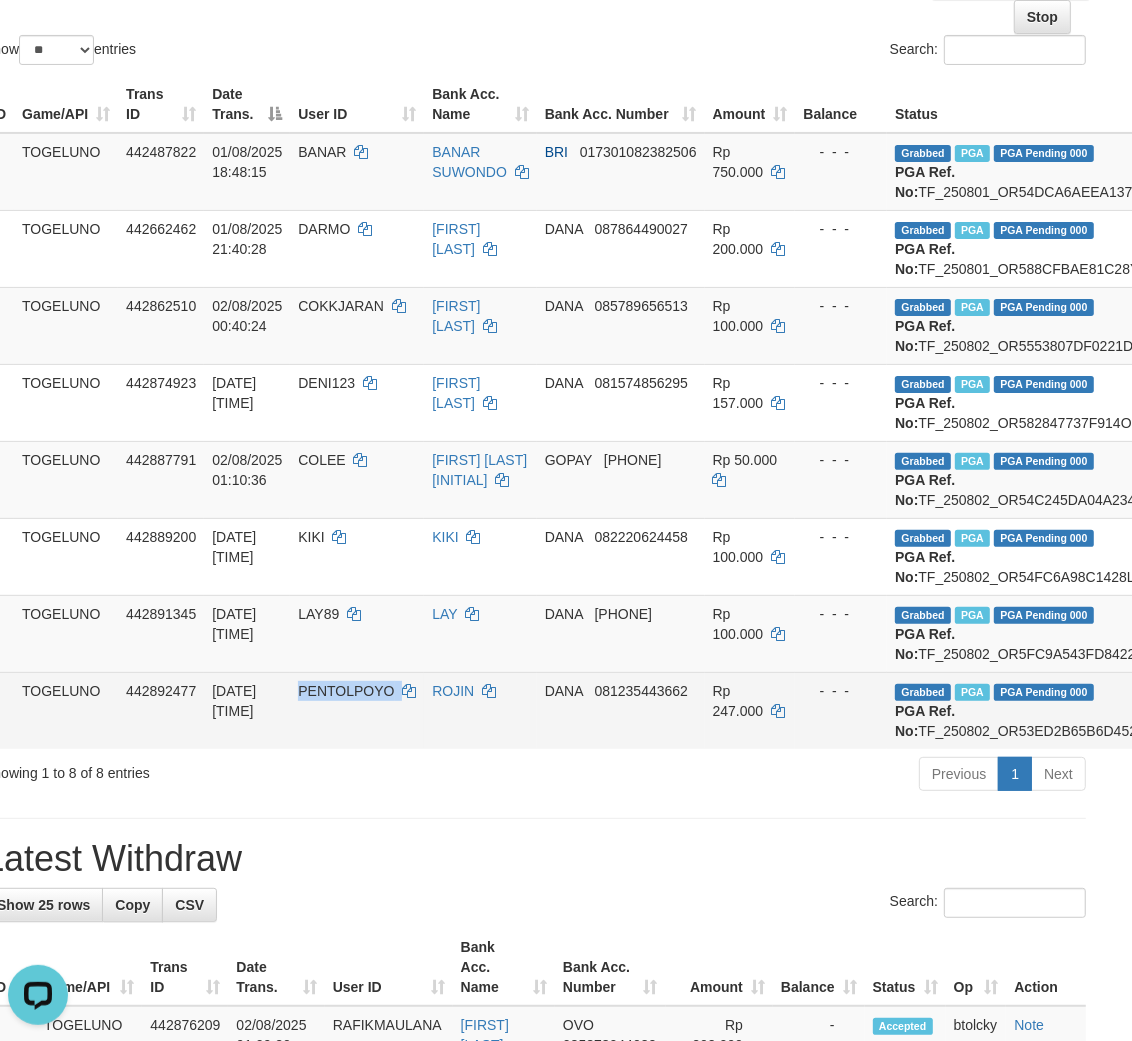 click on "PENTOLPOYO" at bounding box center [357, 710] 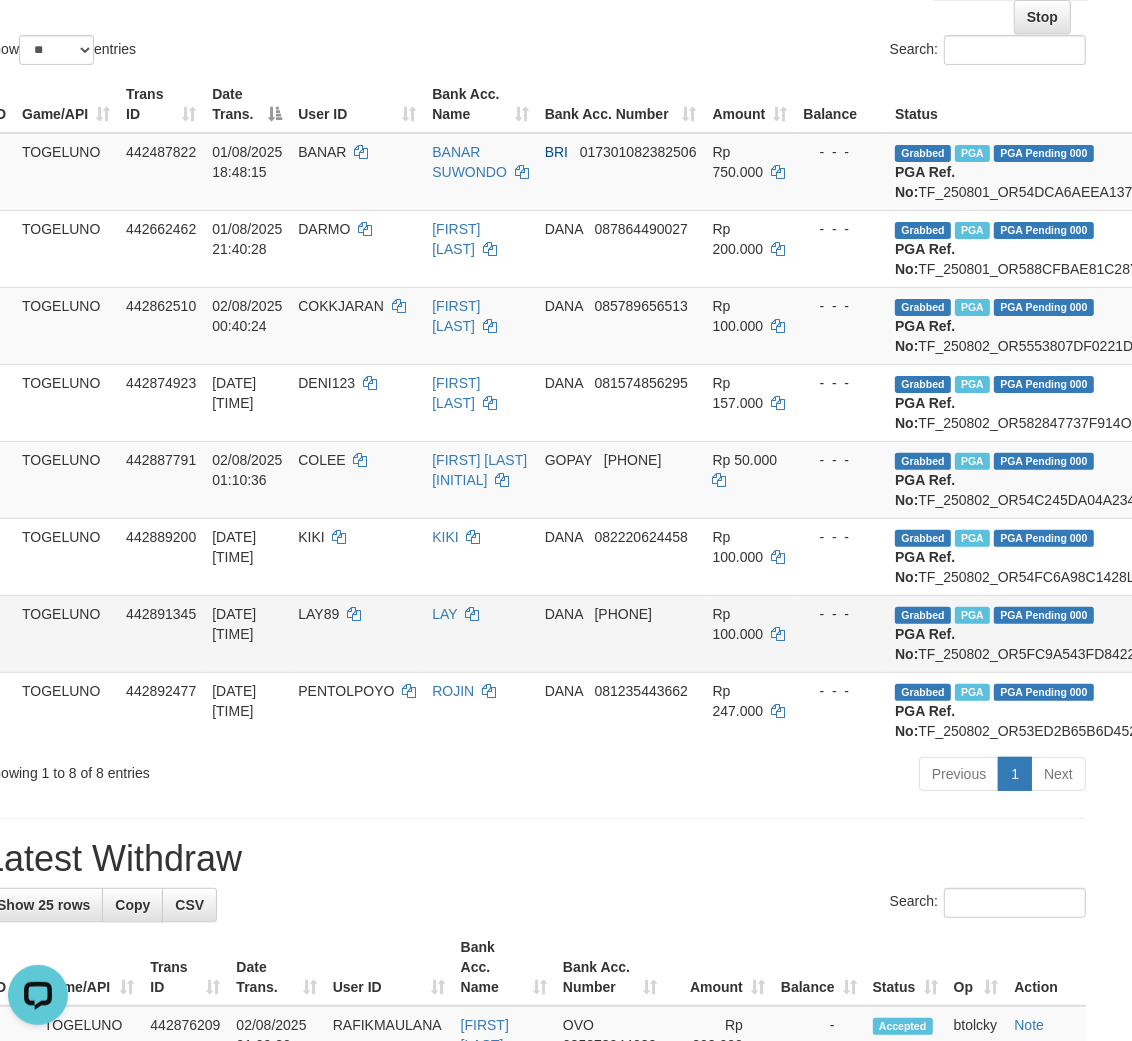click on "Grabbed   PGA   PGA Pending 000 PGA Ref. No:  TF_250802_OR5FC9A543FD8422L3MT  Vendor: Gigantic (LB)" at bounding box center (1097, 633) 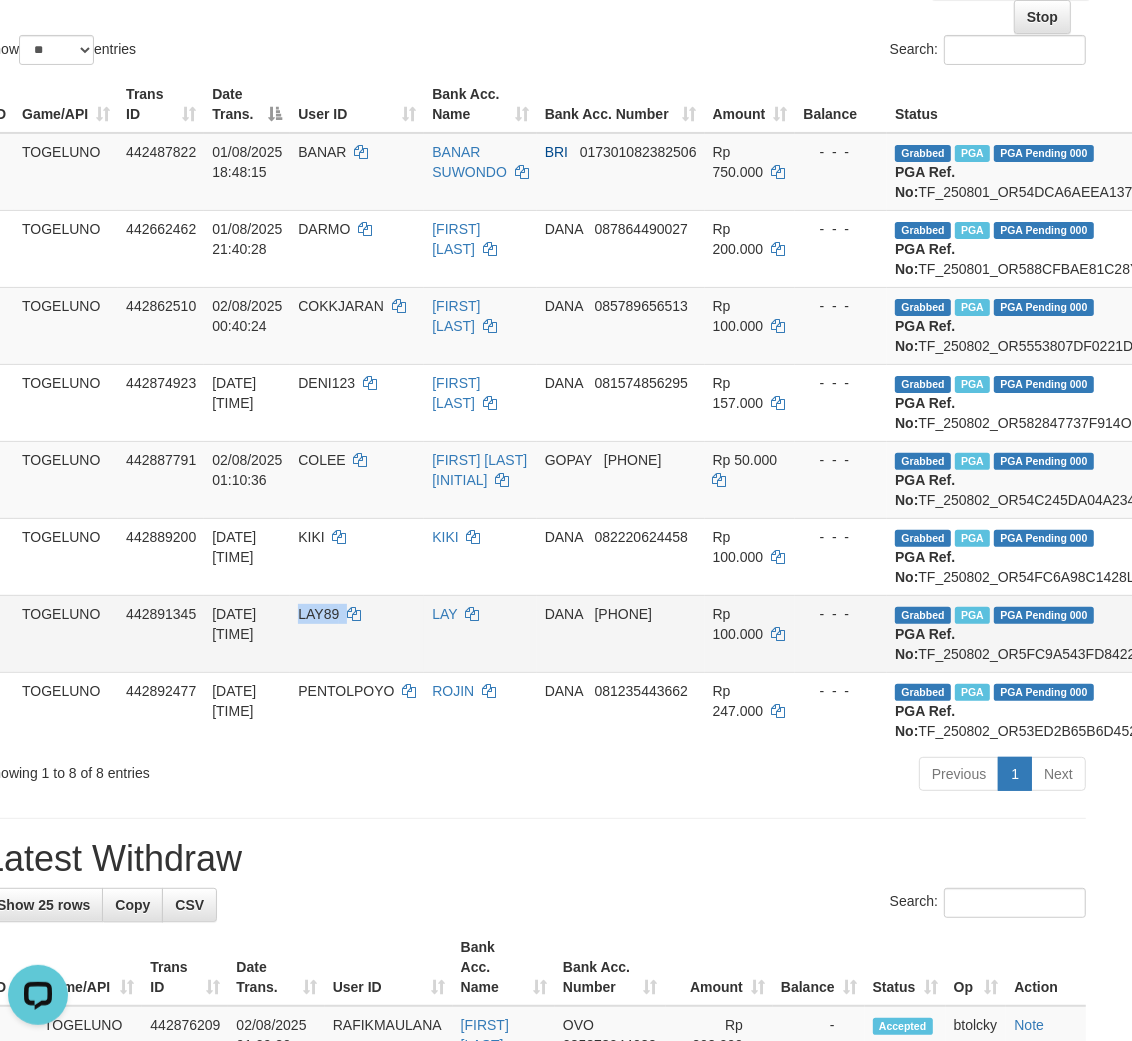 click on "LAY89" at bounding box center (318, 614) 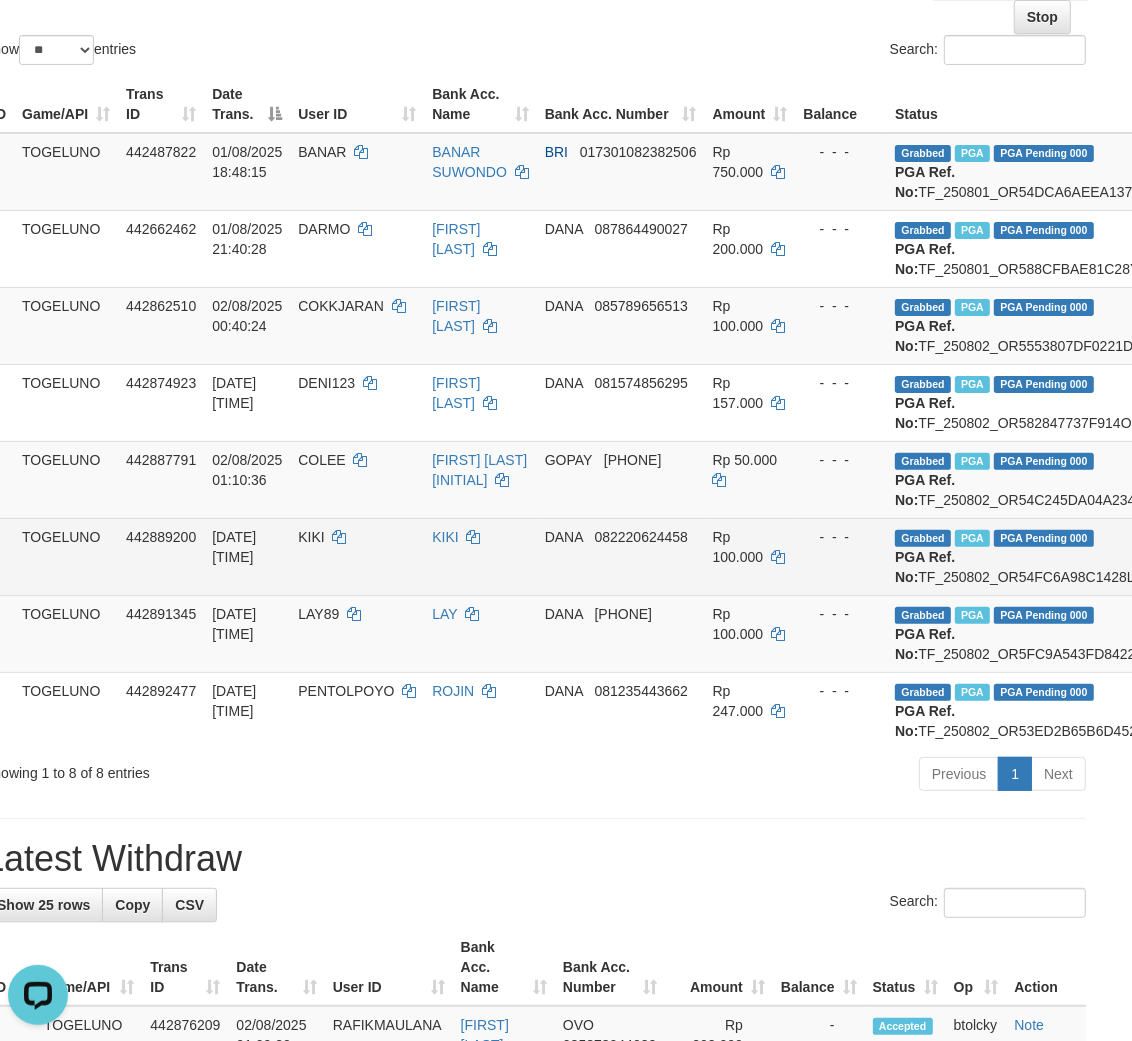 click on "Grabbed   PGA   PGA Pending 000 PGA Ref. No:  TF_250802_OR54FC6A98C1428LYLM8  Vendor: Gigantic (LB)" at bounding box center (1097, 556) 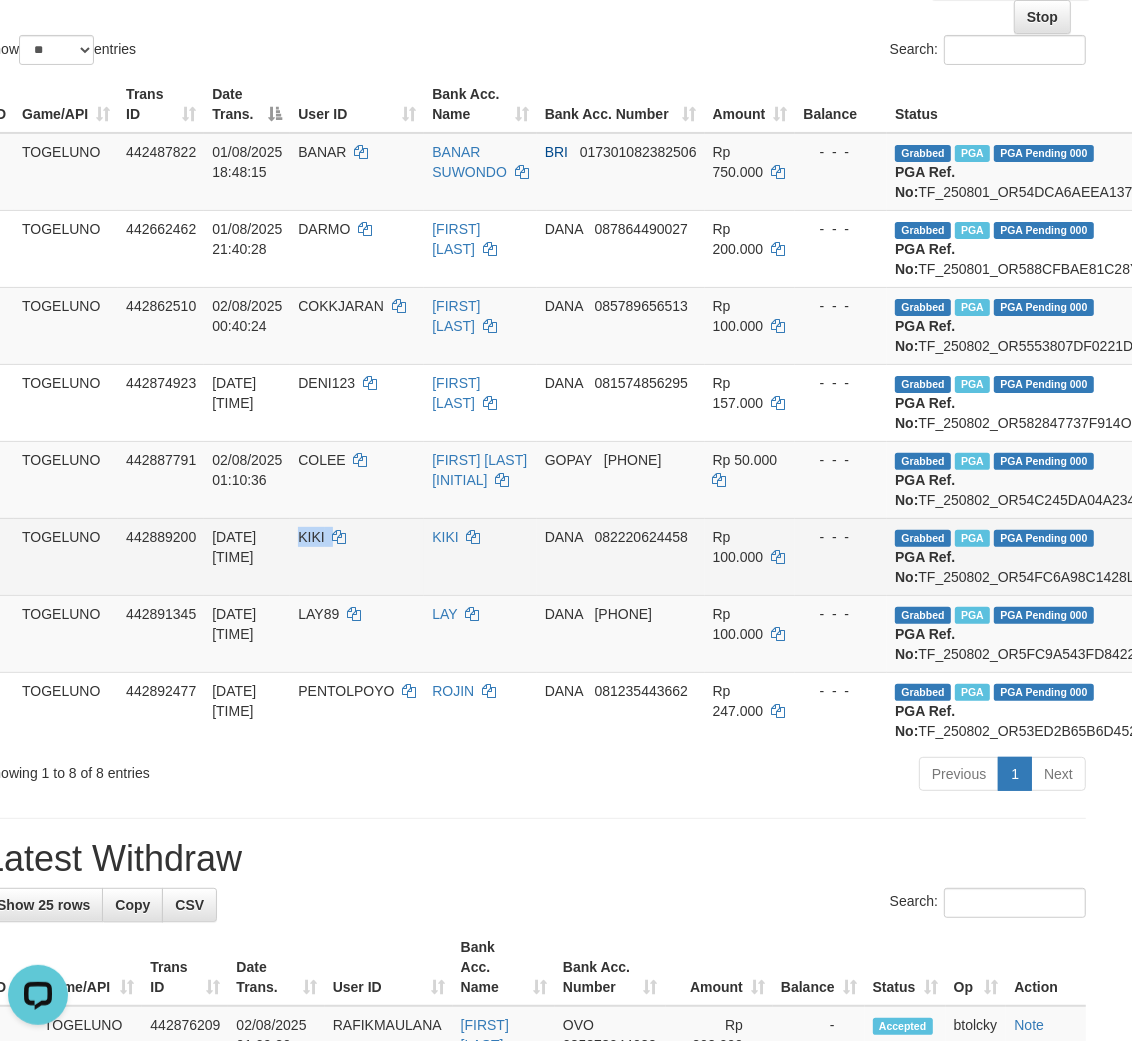 click on "KIKI" at bounding box center (311, 537) 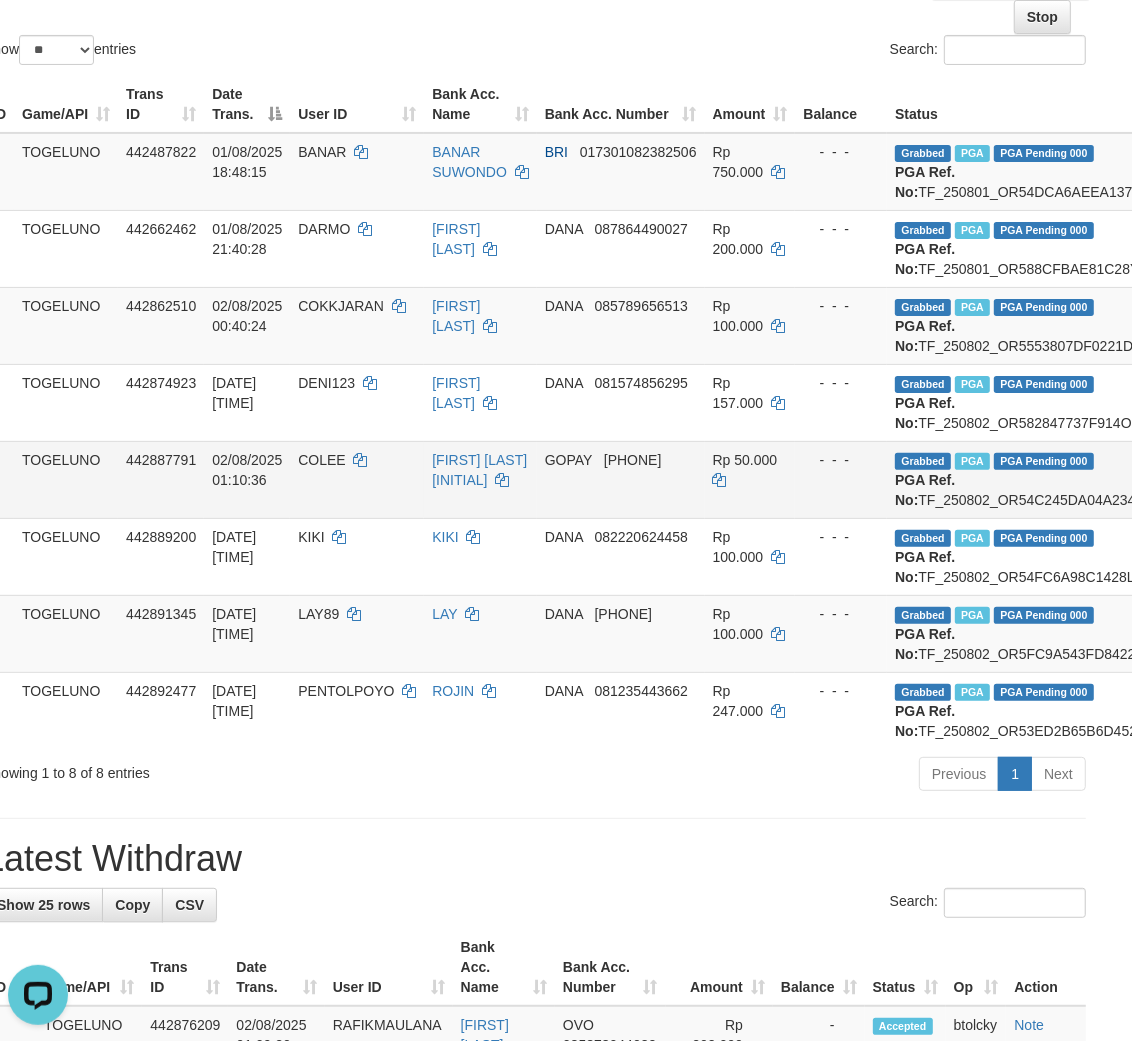 click on "Grabbed   PGA   PGA Pending 000 PGA Ref. No:  TF_250802_OR54C245DA04A234ZOMB  Vendor: Gigantic (LB)" at bounding box center (1097, 479) 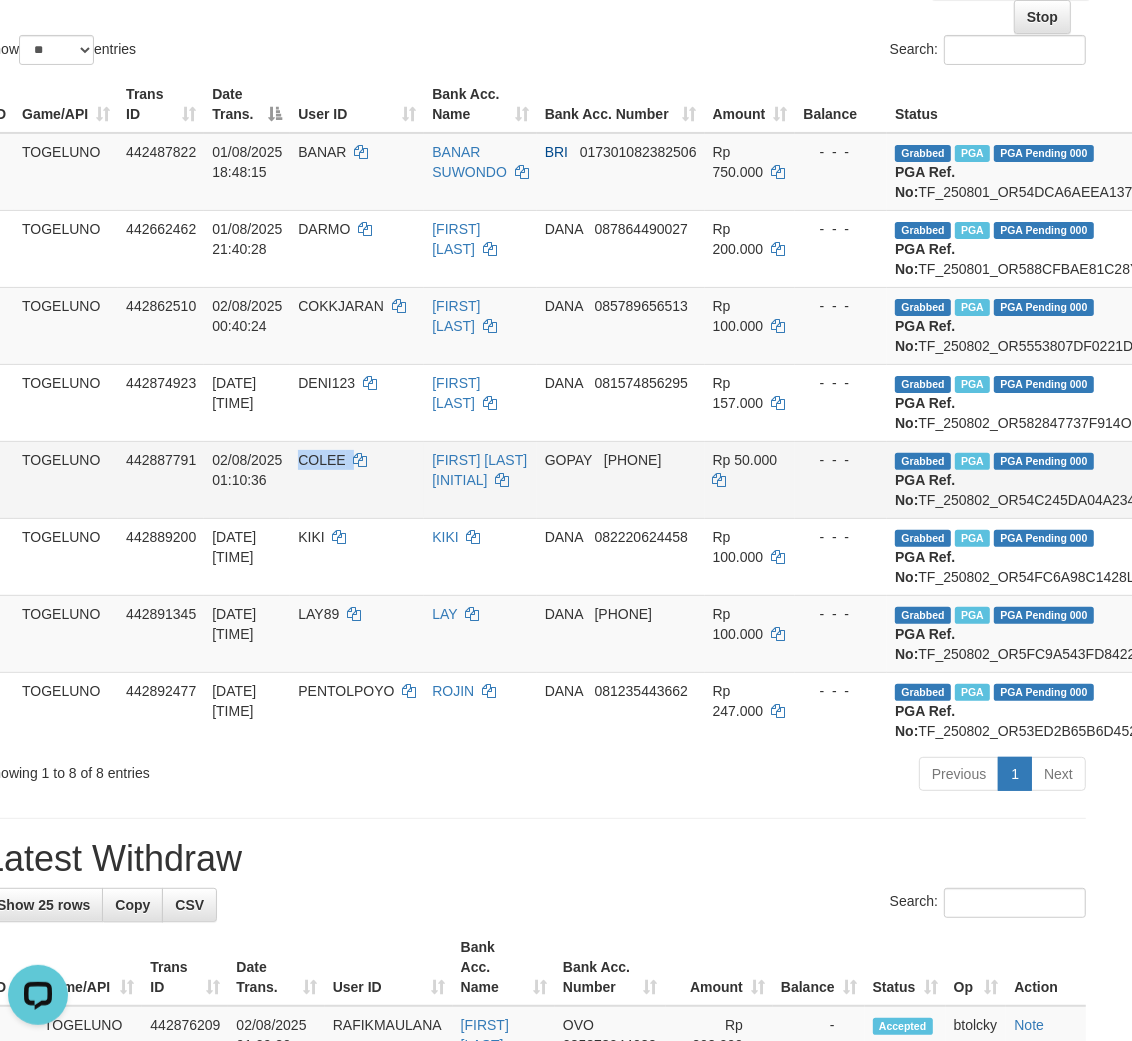 click on "COLEE" at bounding box center [321, 460] 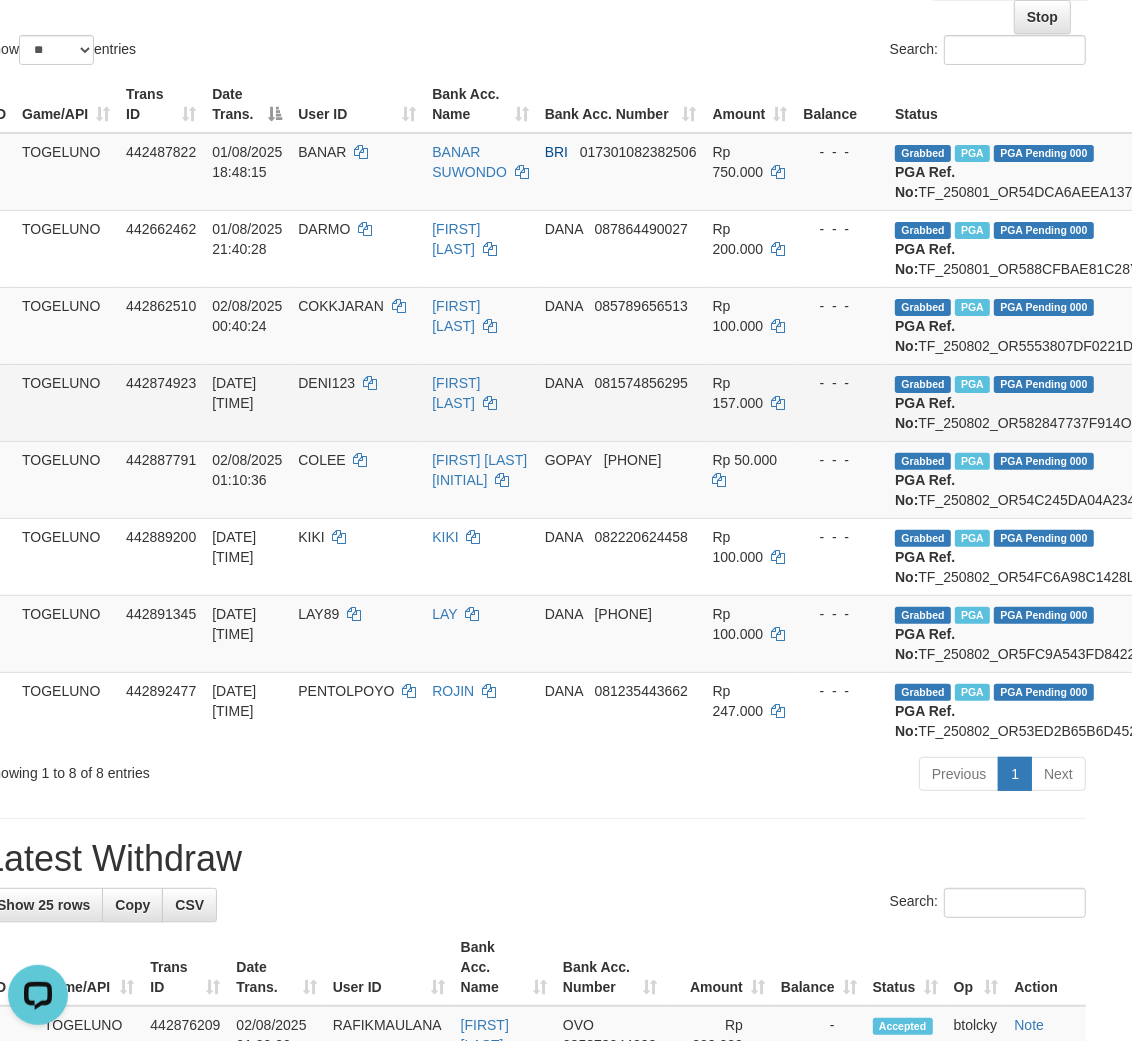 click on "Grabbed   PGA   PGA Pending 000 PGA Ref. No:  TF_250802_OR582847737F914OI3TZ  Vendor: Gigantic (LB)" at bounding box center [1097, 402] 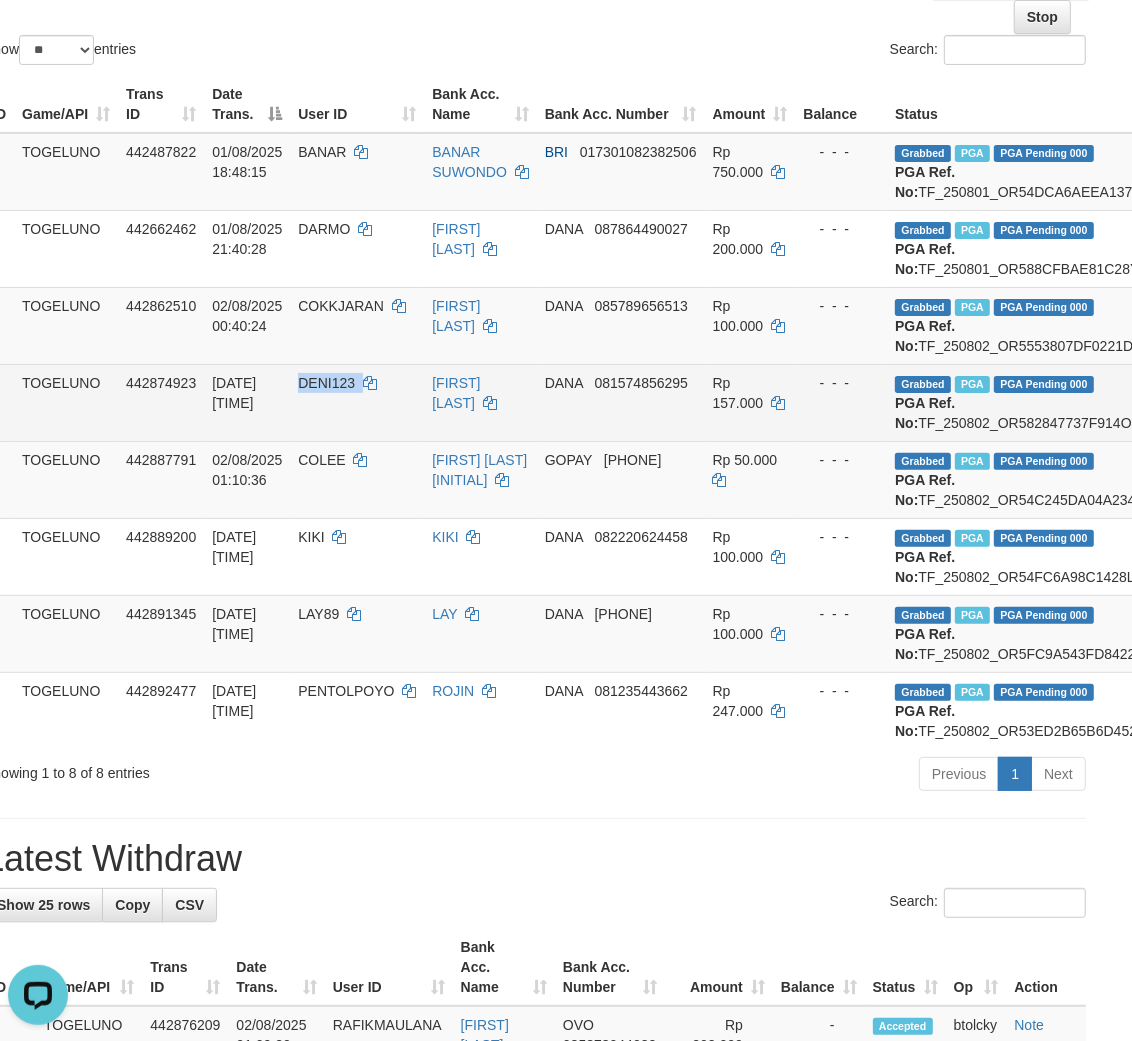 click on "DENI123" at bounding box center [326, 383] 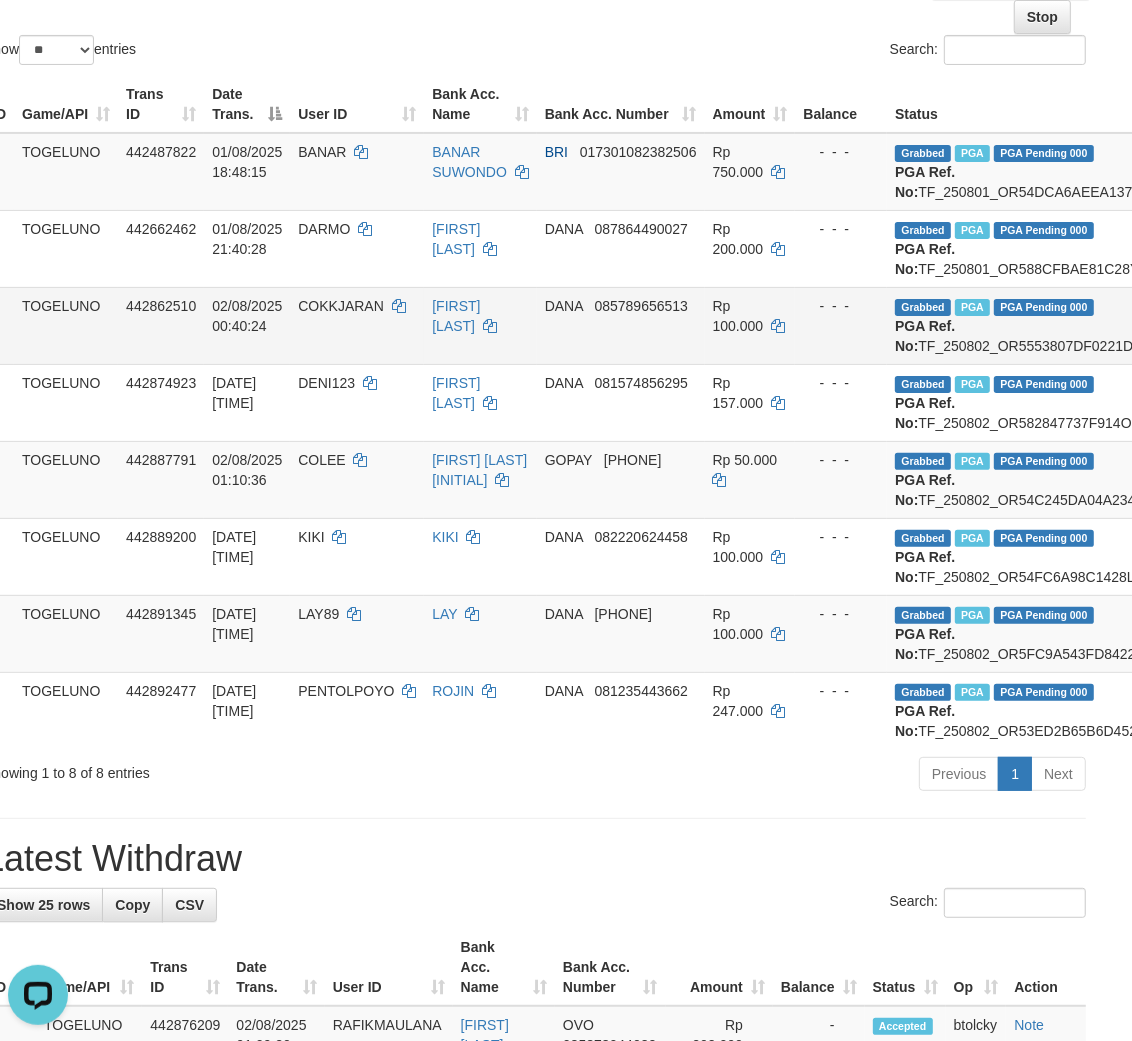 click on "Grabbed   PGA   PGA Pending 000 PGA Ref. No:  TF_250802_OR5553807DF0221DBJH0  Vendor: Gigantic (LB)" at bounding box center (1097, 325) 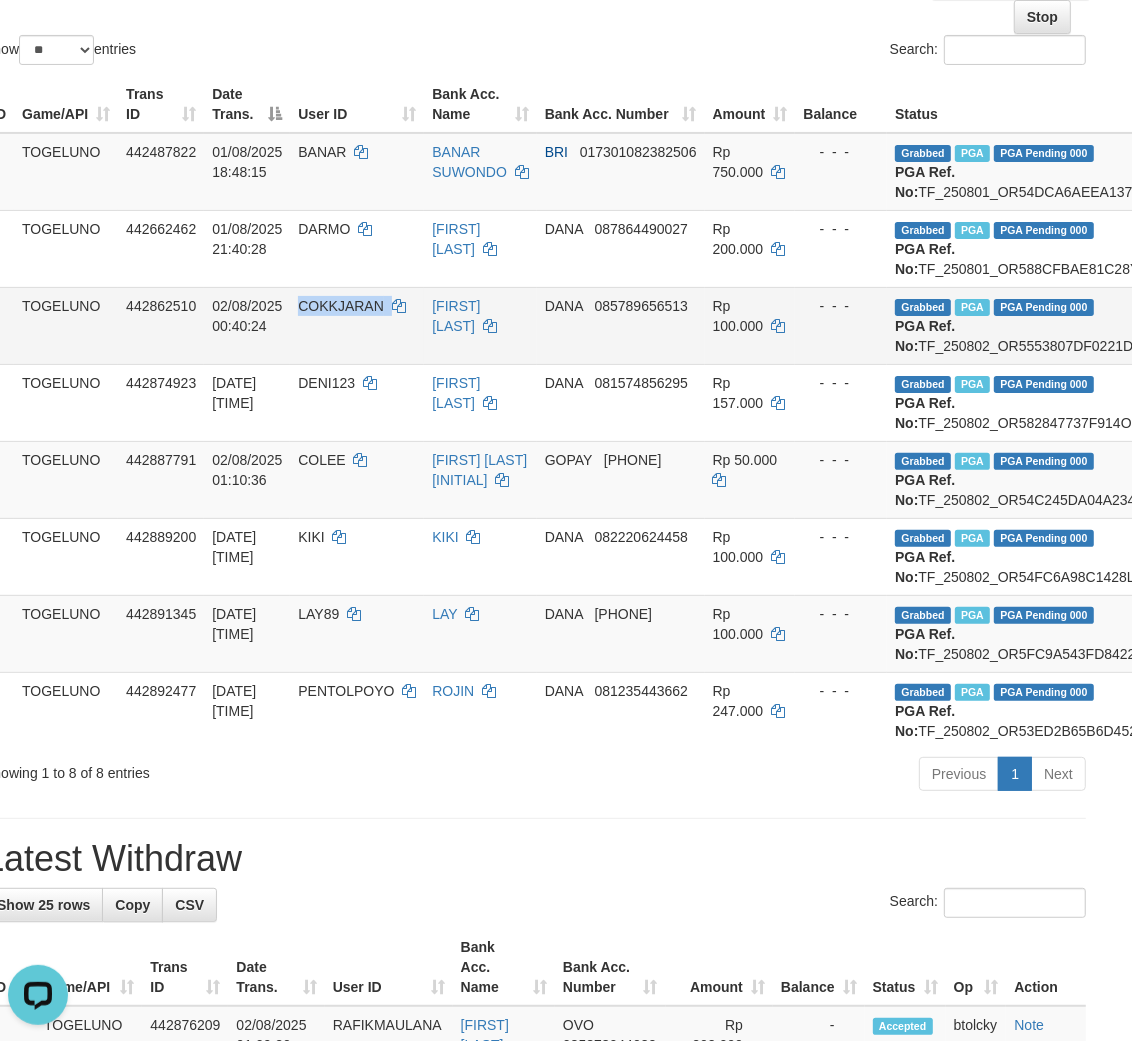 click on "COKKJARAN" at bounding box center [341, 306] 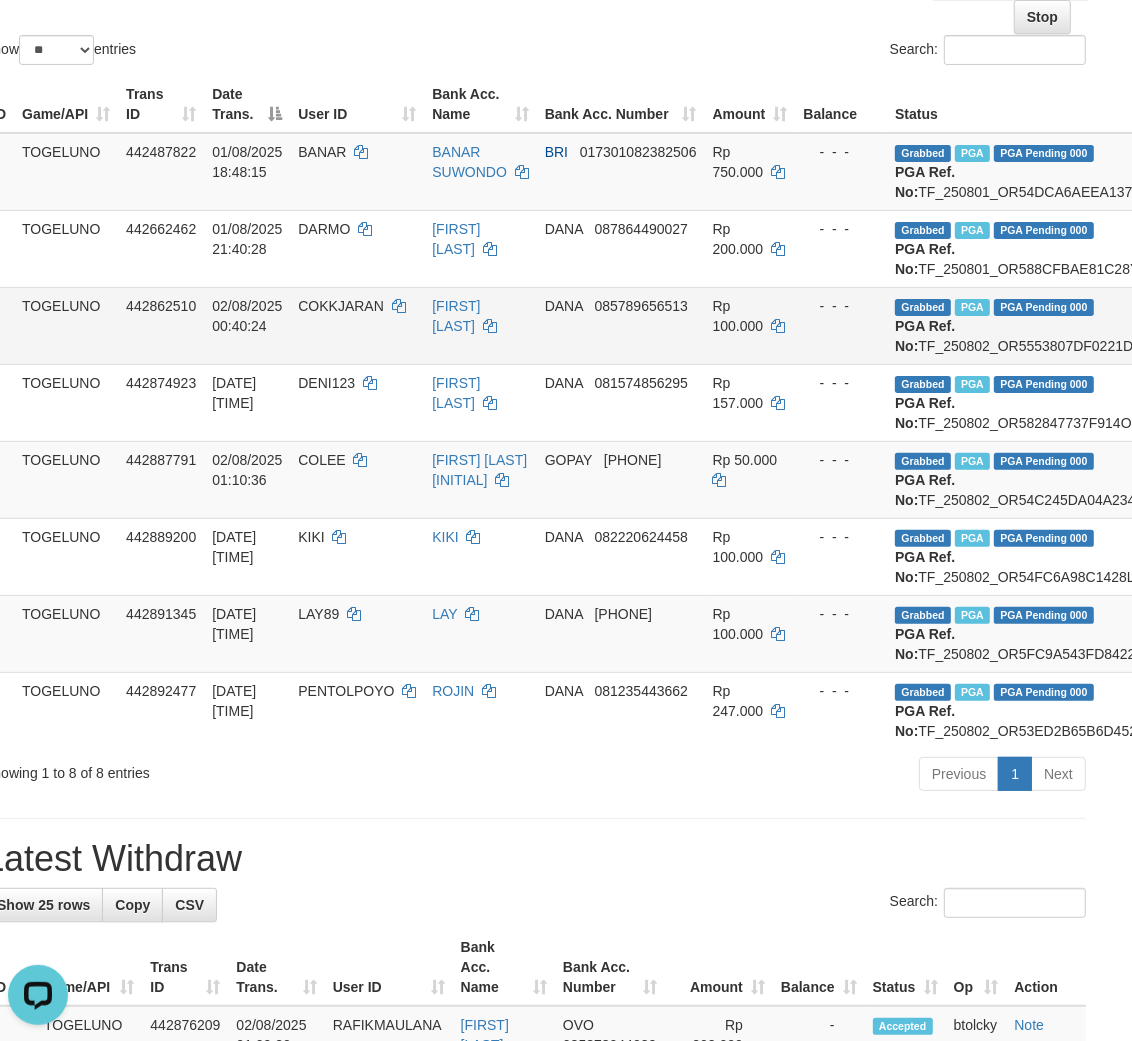click on "Grabbed   PGA   PGA Pending 000 PGA Ref. No:  TF_250802_OR5553807DF0221DBJH0  Vendor: Gigantic (LB)" at bounding box center [1097, 325] 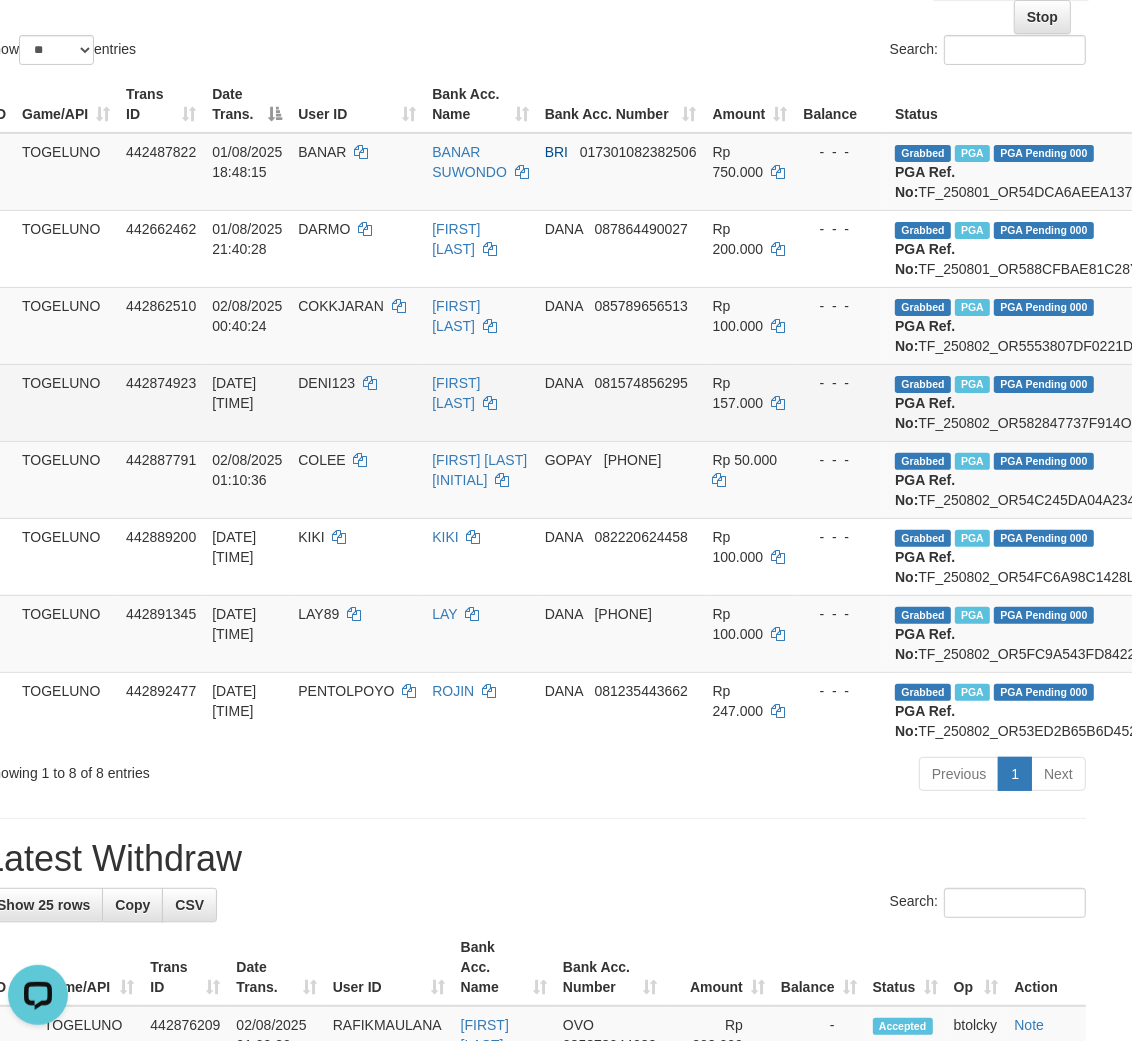 click on "Grabbed   PGA   PGA Pending 000 PGA Ref. No:  TF_250802_OR582847737F914OI3TZ  Vendor: Gigantic (LB)" at bounding box center (1097, 402) 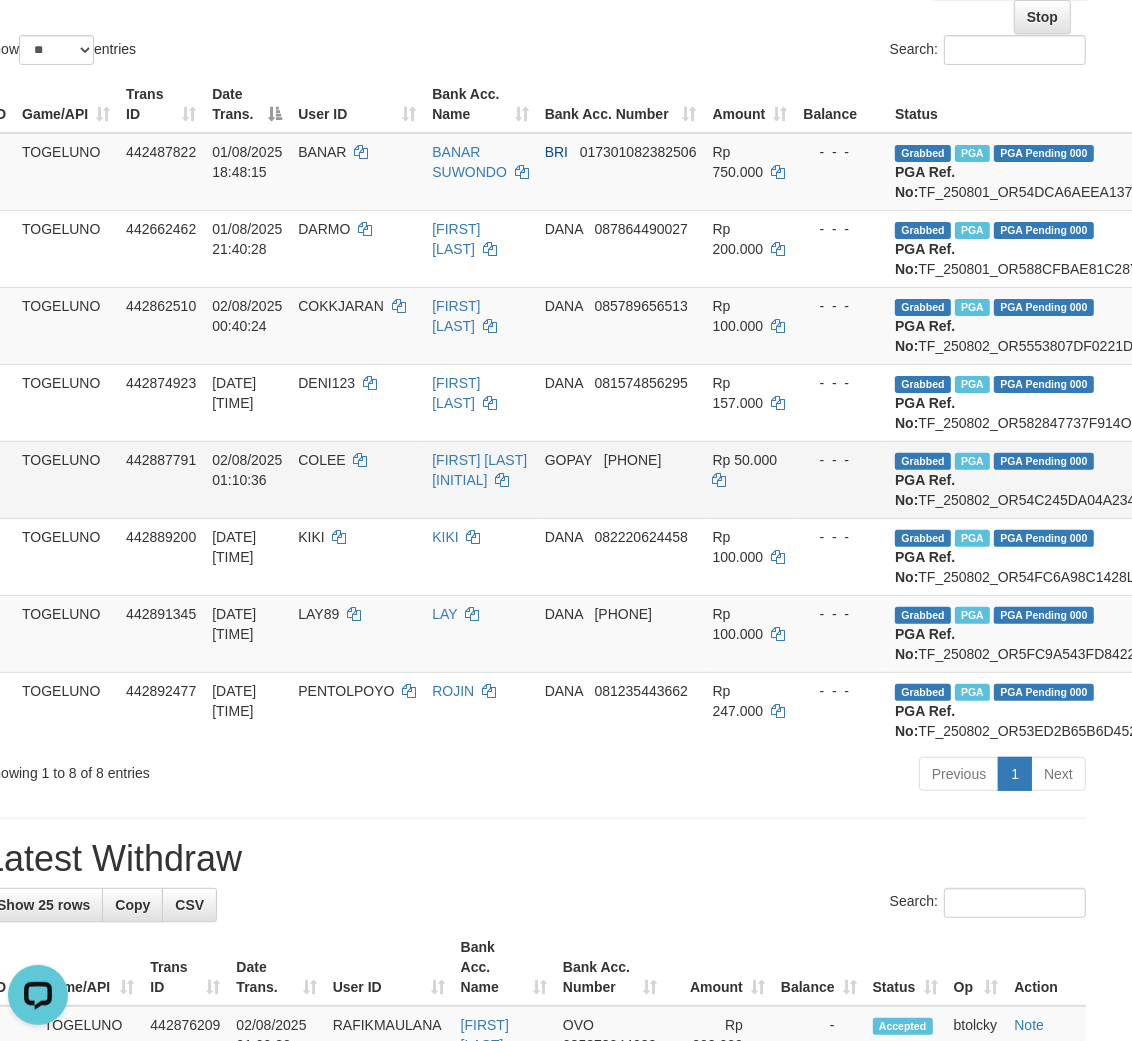 click on "Grabbed   PGA   PGA Pending 000 PGA Ref. No:  TF_250802_OR54C245DA04A234ZOMB  Vendor: Gigantic (LB)" at bounding box center (1097, 479) 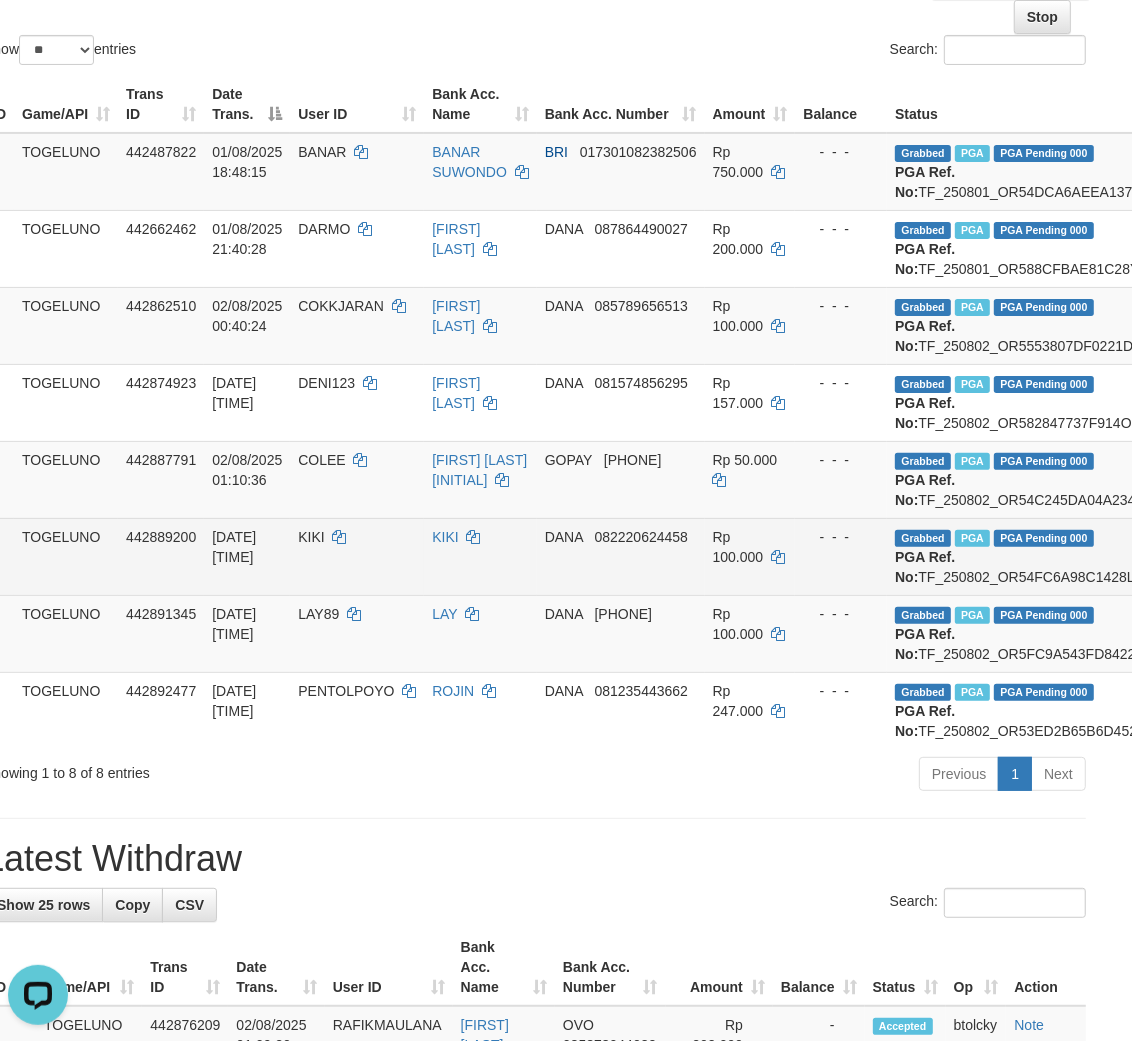 click on "Grabbed   PGA   PGA Pending 000 PGA Ref. No:  TF_250802_OR54FC6A98C1428LYLM8  Vendor: Gigantic (LB)" at bounding box center [1097, 556] 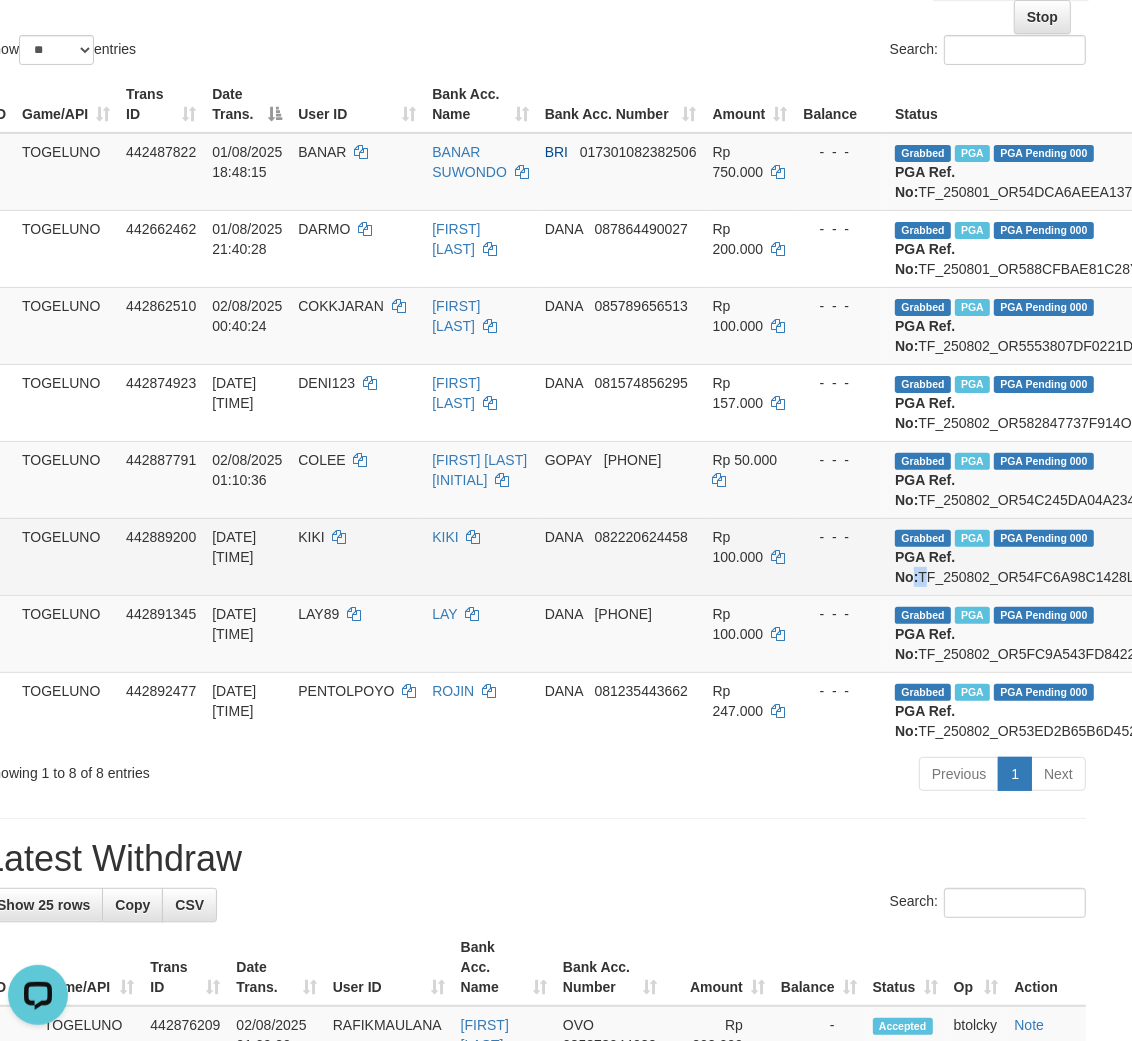 click on "Grabbed   PGA   PGA Pending 000 PGA Ref. No:  TF_250802_OR54FC6A98C1428LYLM8  Vendor: Gigantic (LB)" at bounding box center (1097, 556) 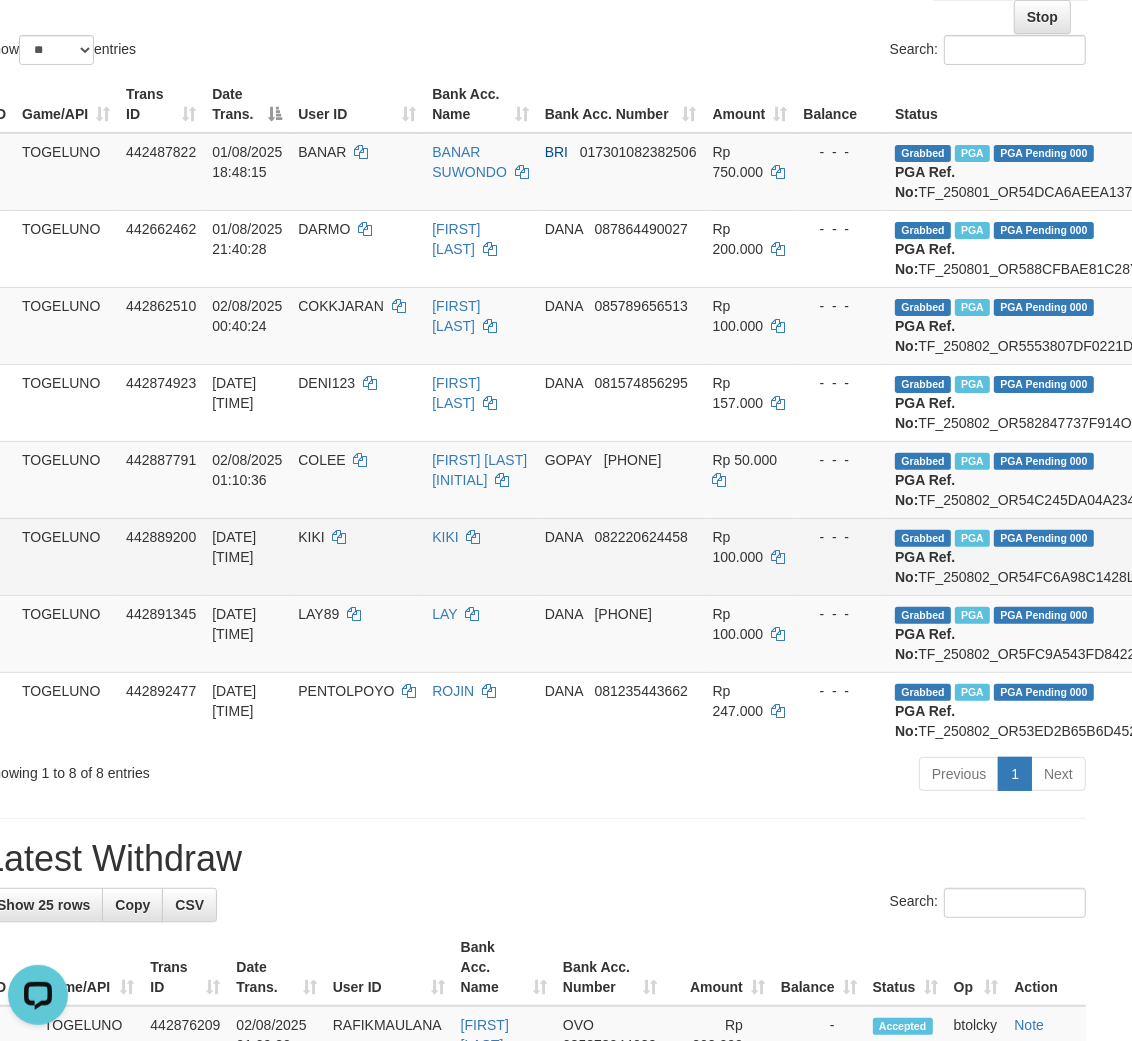 click on "Grabbed   PGA   PGA Pending 000 PGA Ref. No:  TF_250802_OR54FC6A98C1428LYLM8  Vendor: Gigantic (LB)" at bounding box center (1097, 556) 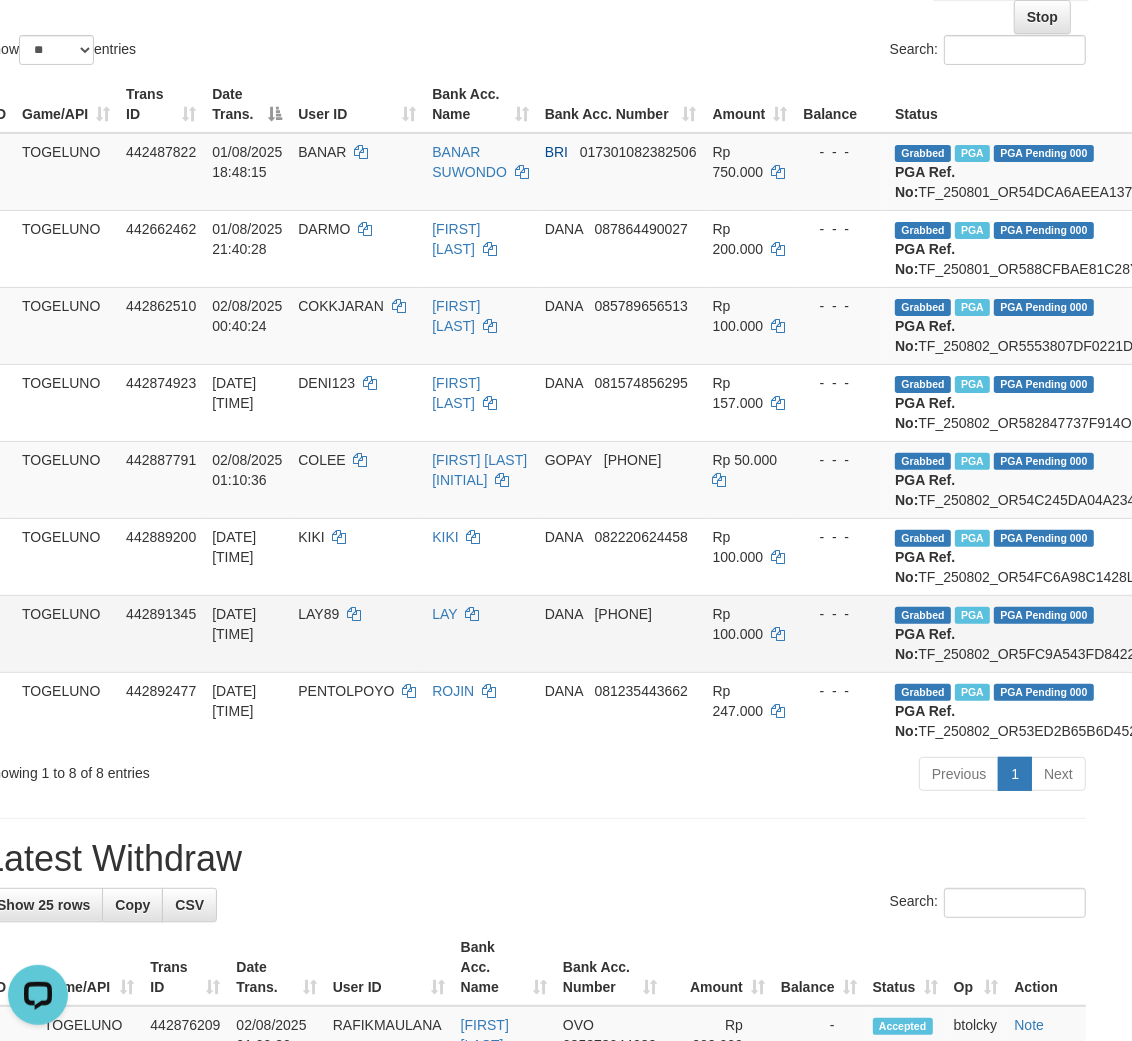click on "Grabbed   PGA   PGA Pending 000 PGA Ref. No:  TF_250802_OR5FC9A543FD8422L3MT  Vendor: Gigantic (LB)" at bounding box center [1097, 633] 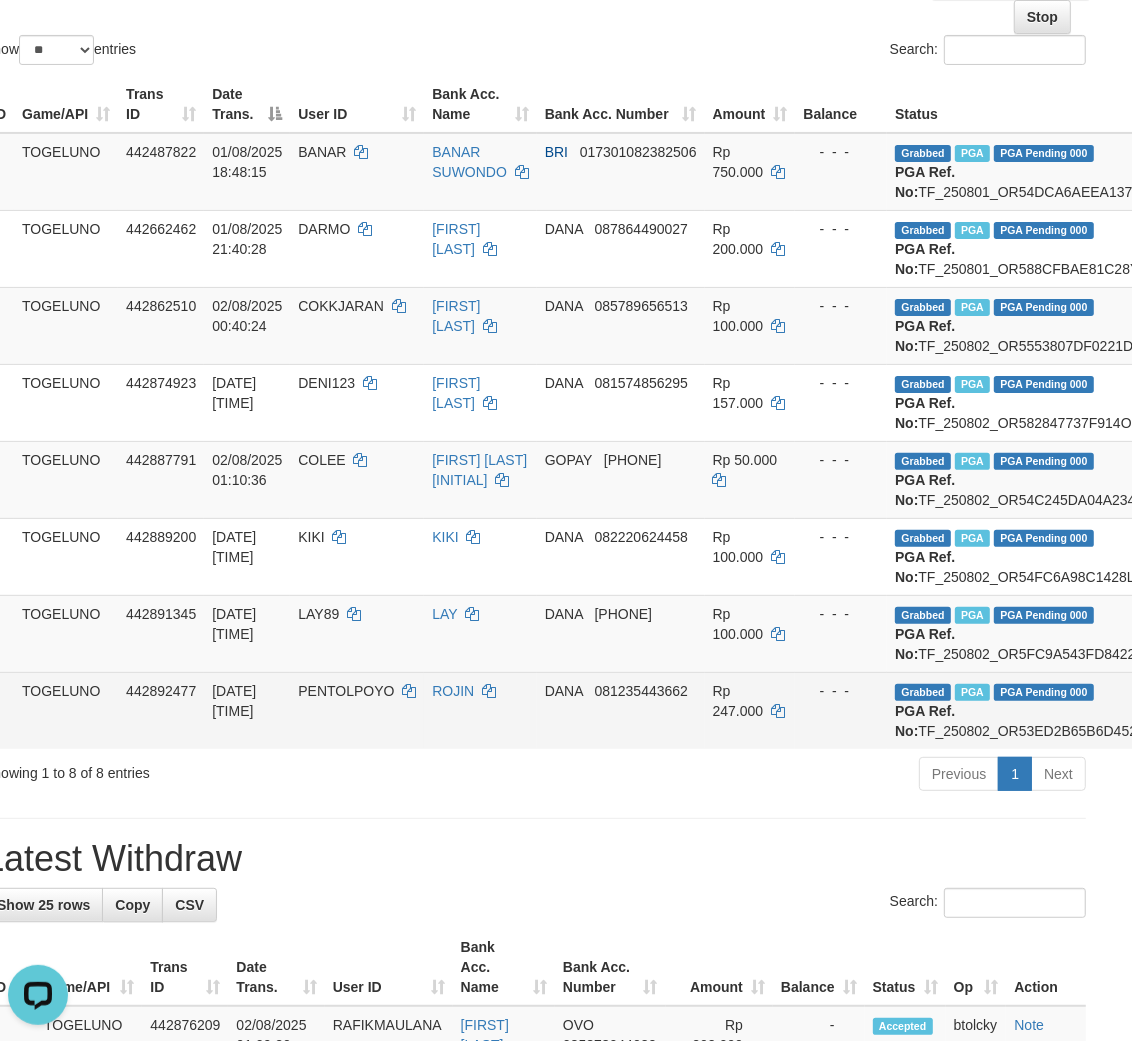 click on "Grabbed   PGA   PGA Pending 000 PGA Ref. No:  TF_250802_OR53ED2B65B6D452DEDZ  Vendor: Gigantic (LB)" at bounding box center (1097, 710) 